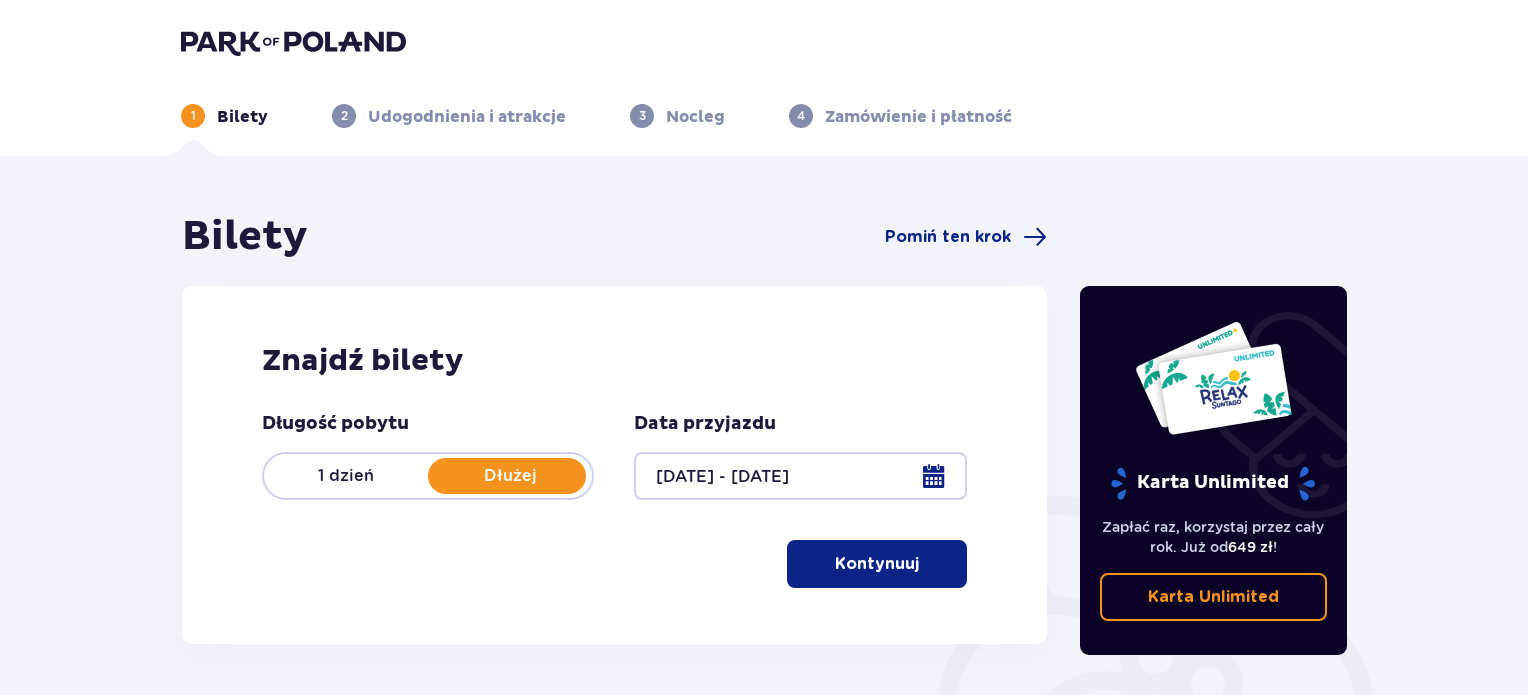 scroll, scrollTop: 0, scrollLeft: 0, axis: both 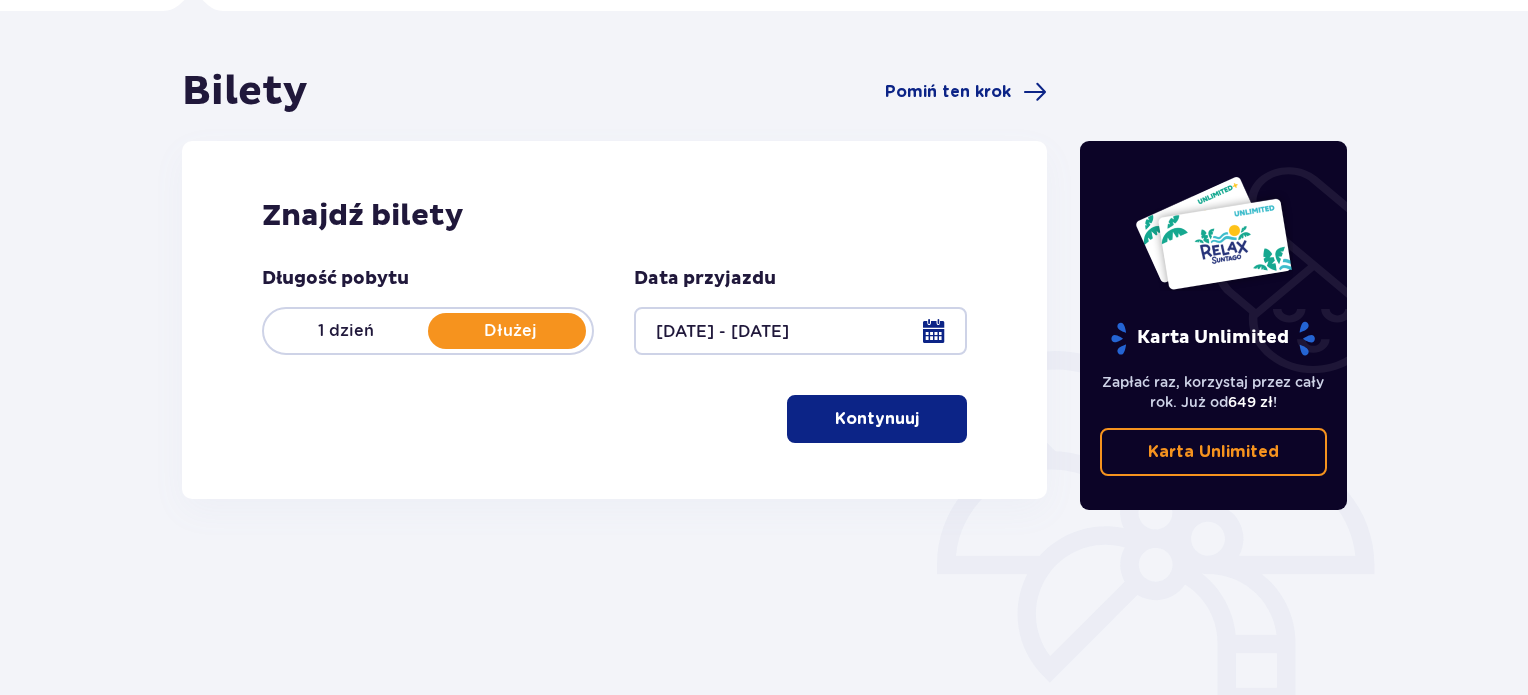 click on "Kontynuuj" at bounding box center [877, 419] 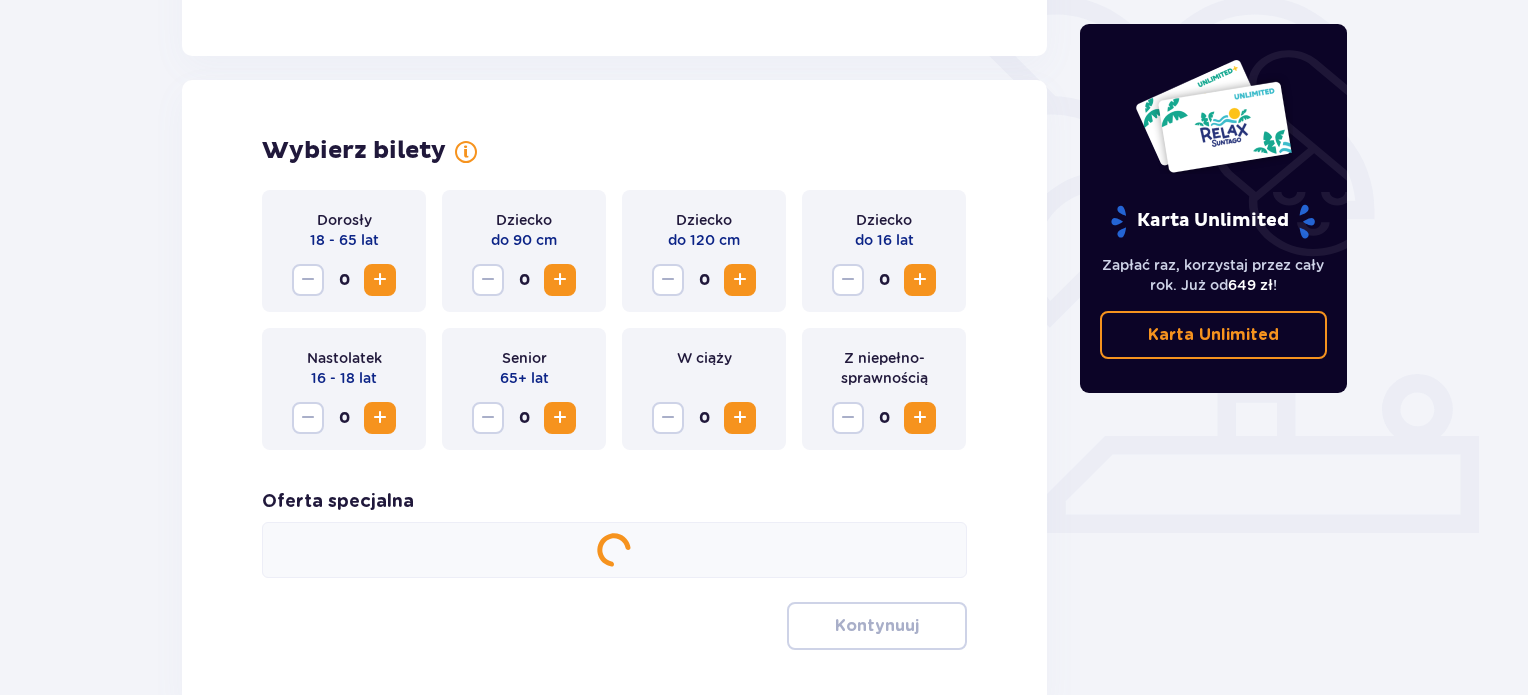 scroll, scrollTop: 556, scrollLeft: 0, axis: vertical 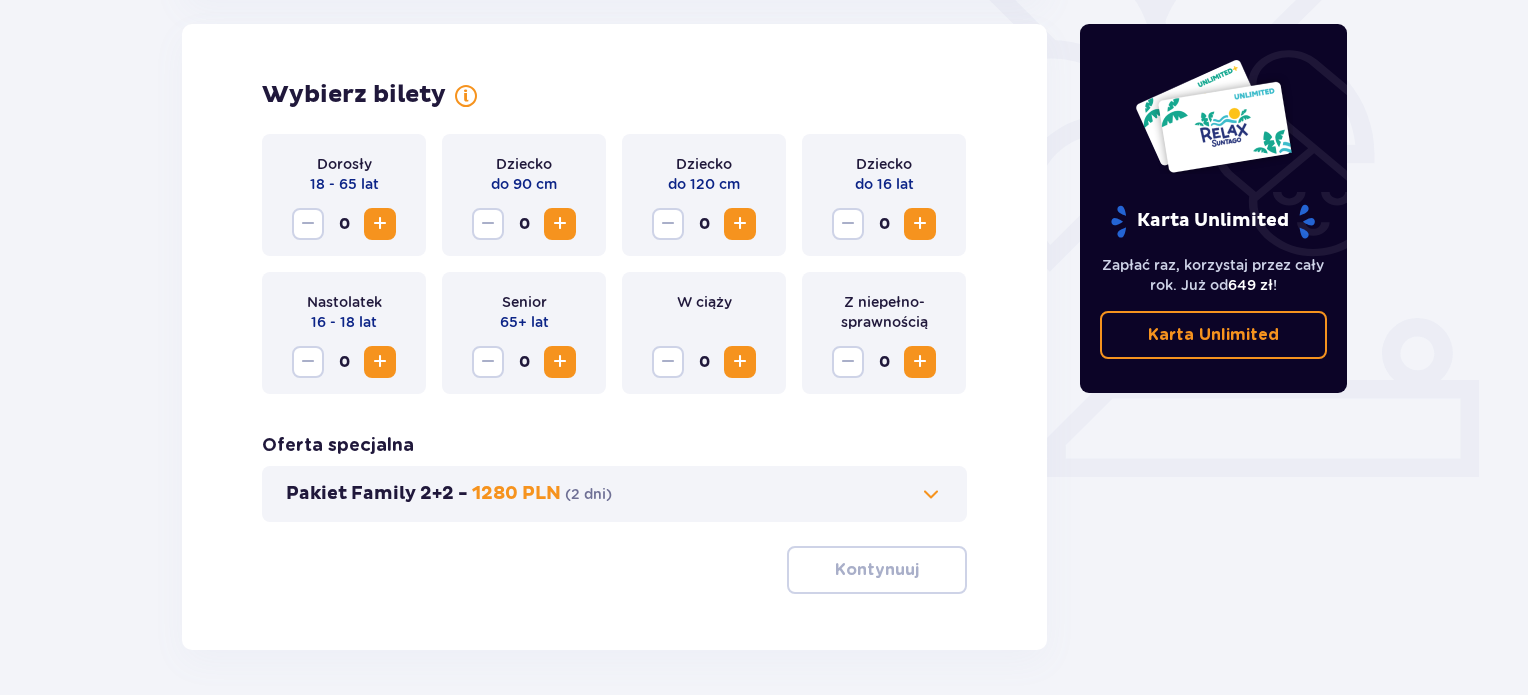 click at bounding box center [380, 224] 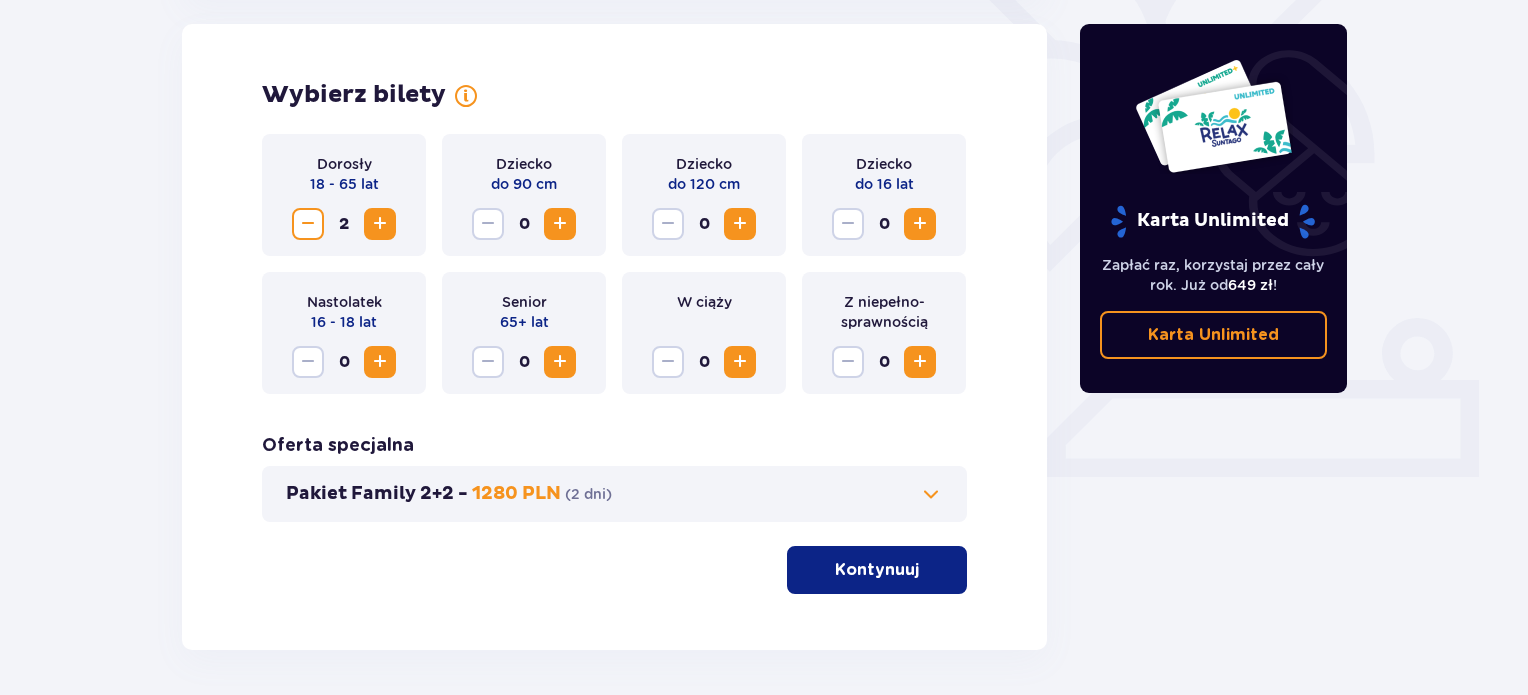 click at bounding box center [740, 224] 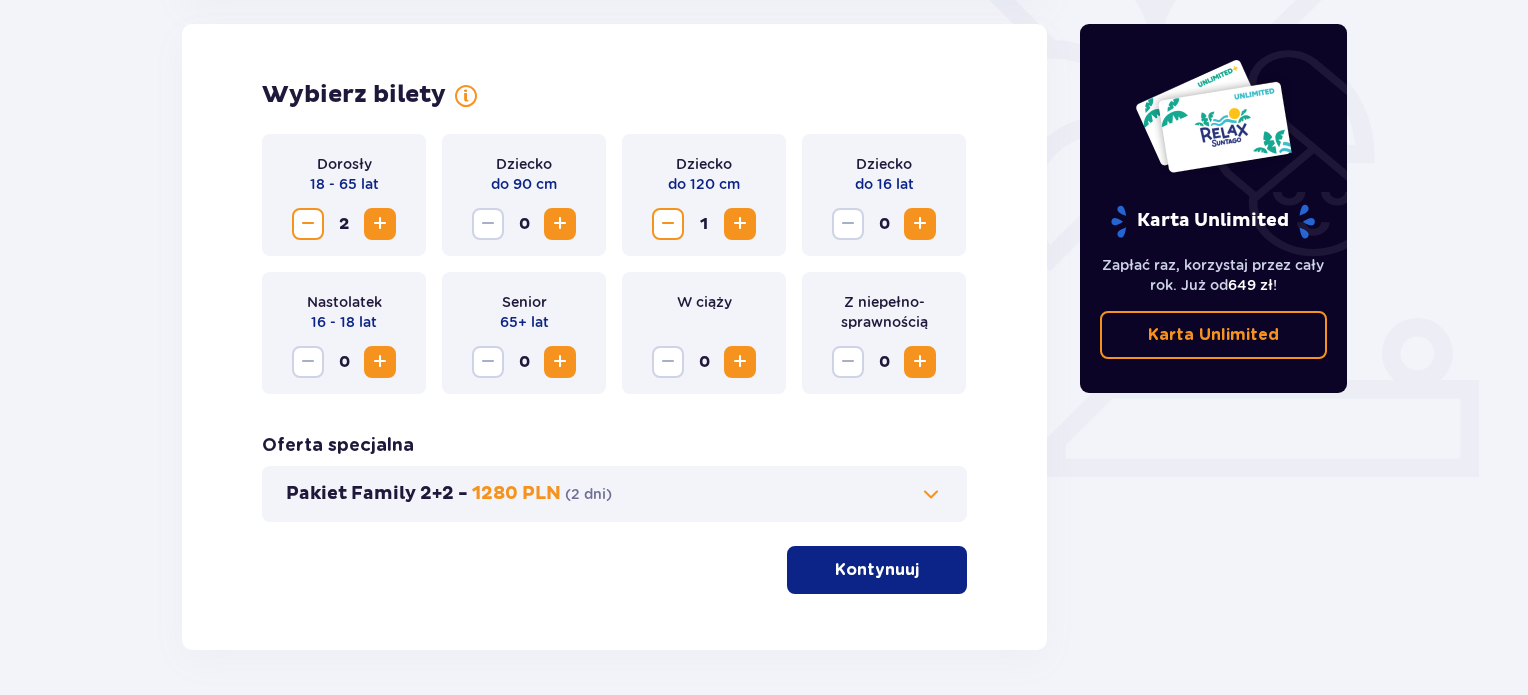 click at bounding box center (920, 224) 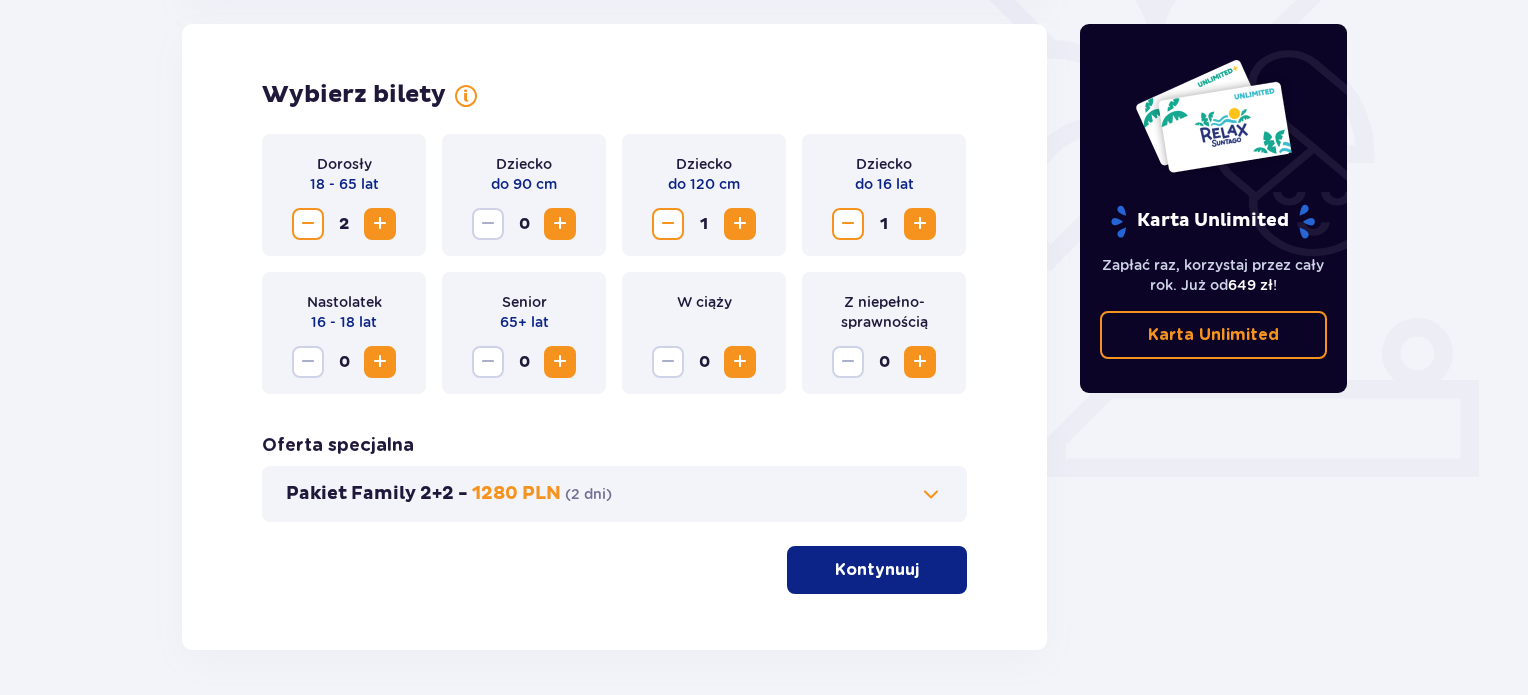 click at bounding box center [923, 570] 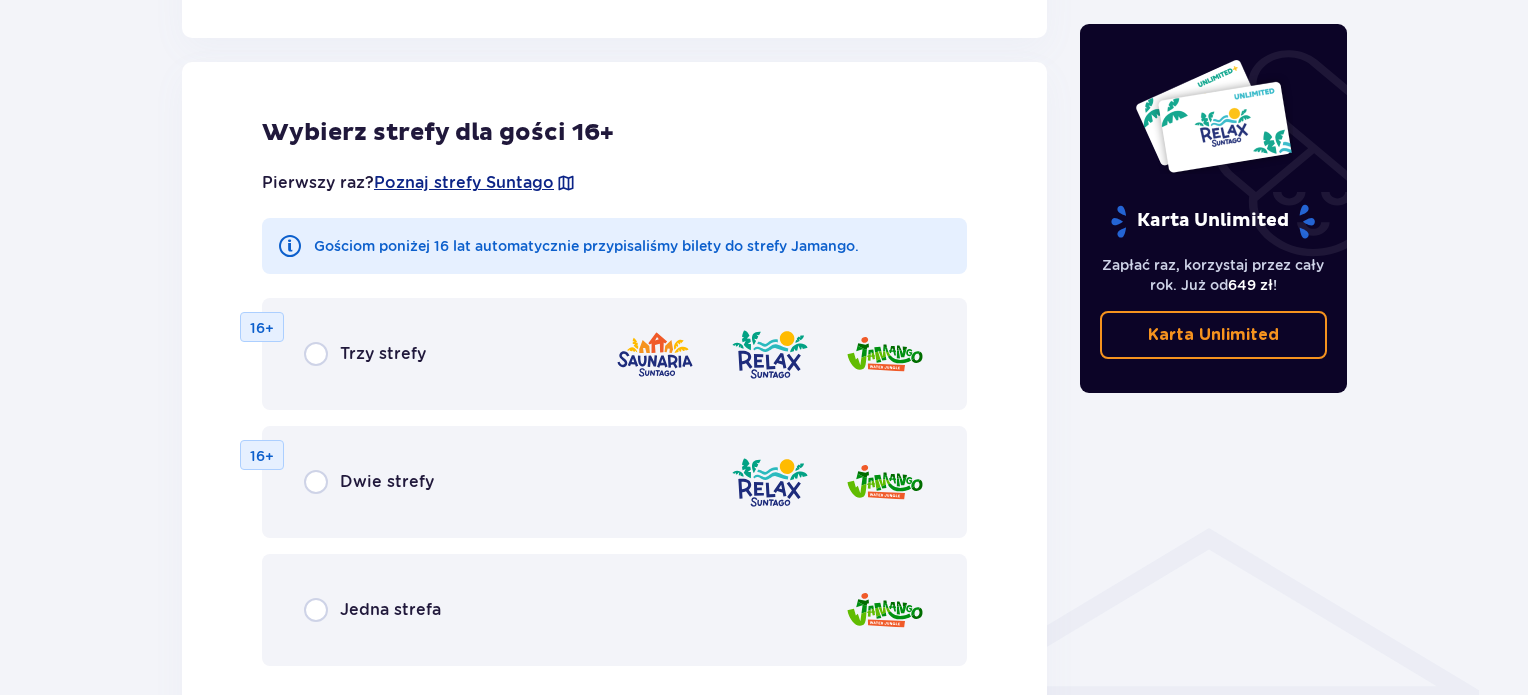 scroll, scrollTop: 1110, scrollLeft: 0, axis: vertical 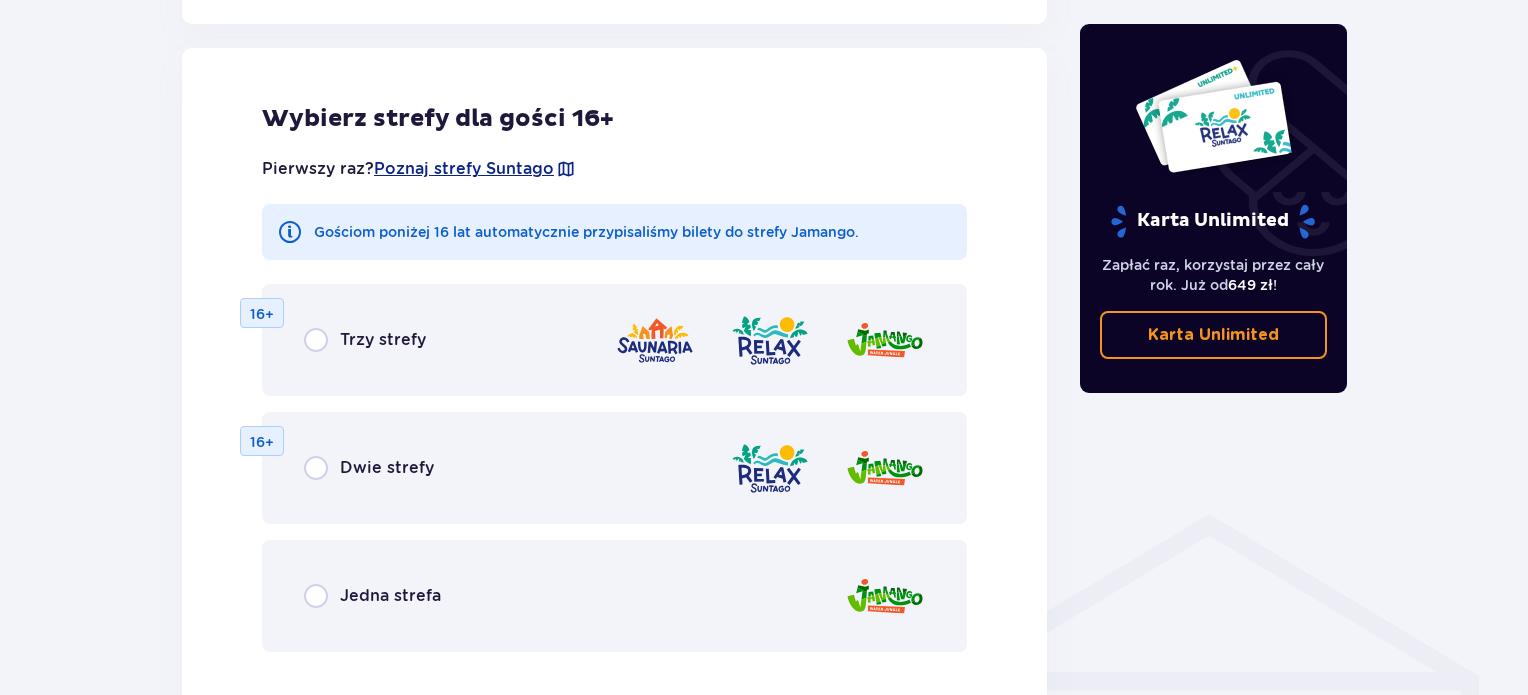 click on "Jedna strefa" at bounding box center (614, 596) 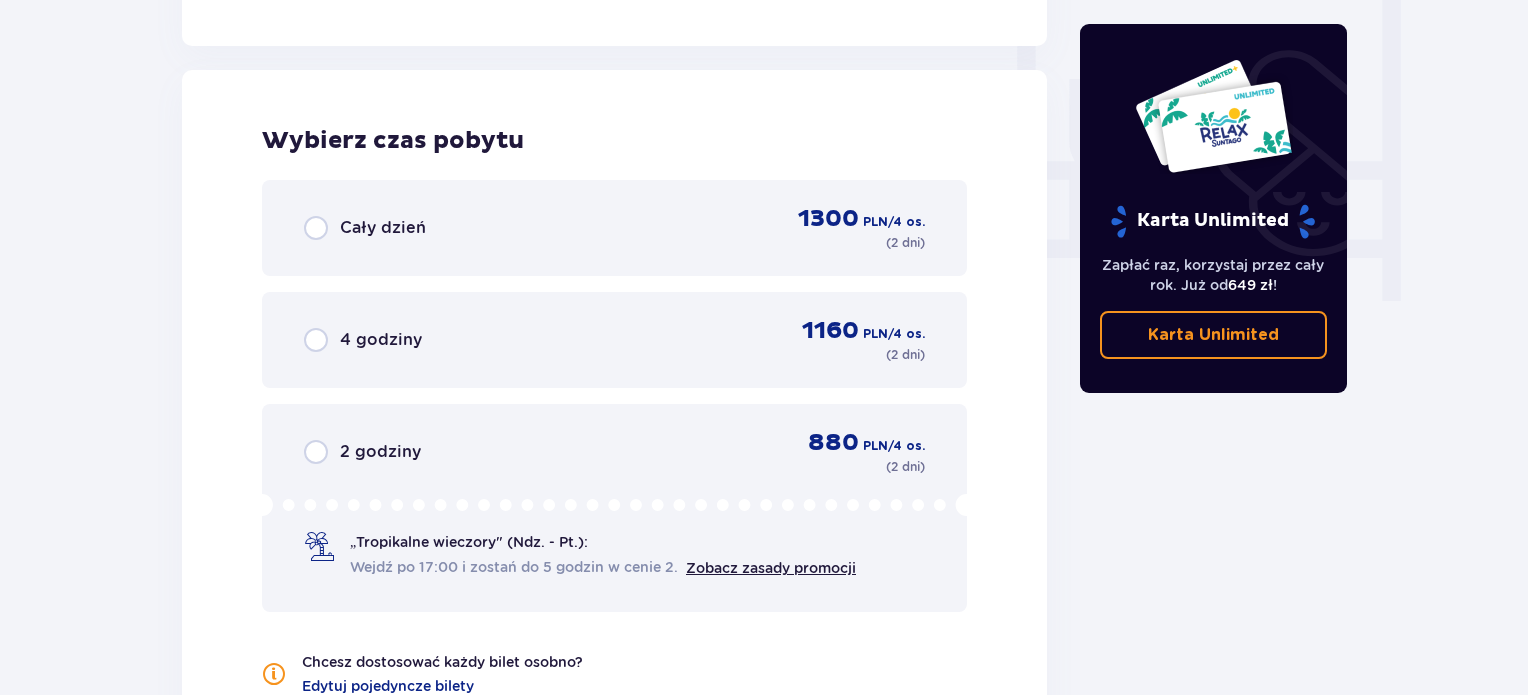 scroll, scrollTop: 1878, scrollLeft: 0, axis: vertical 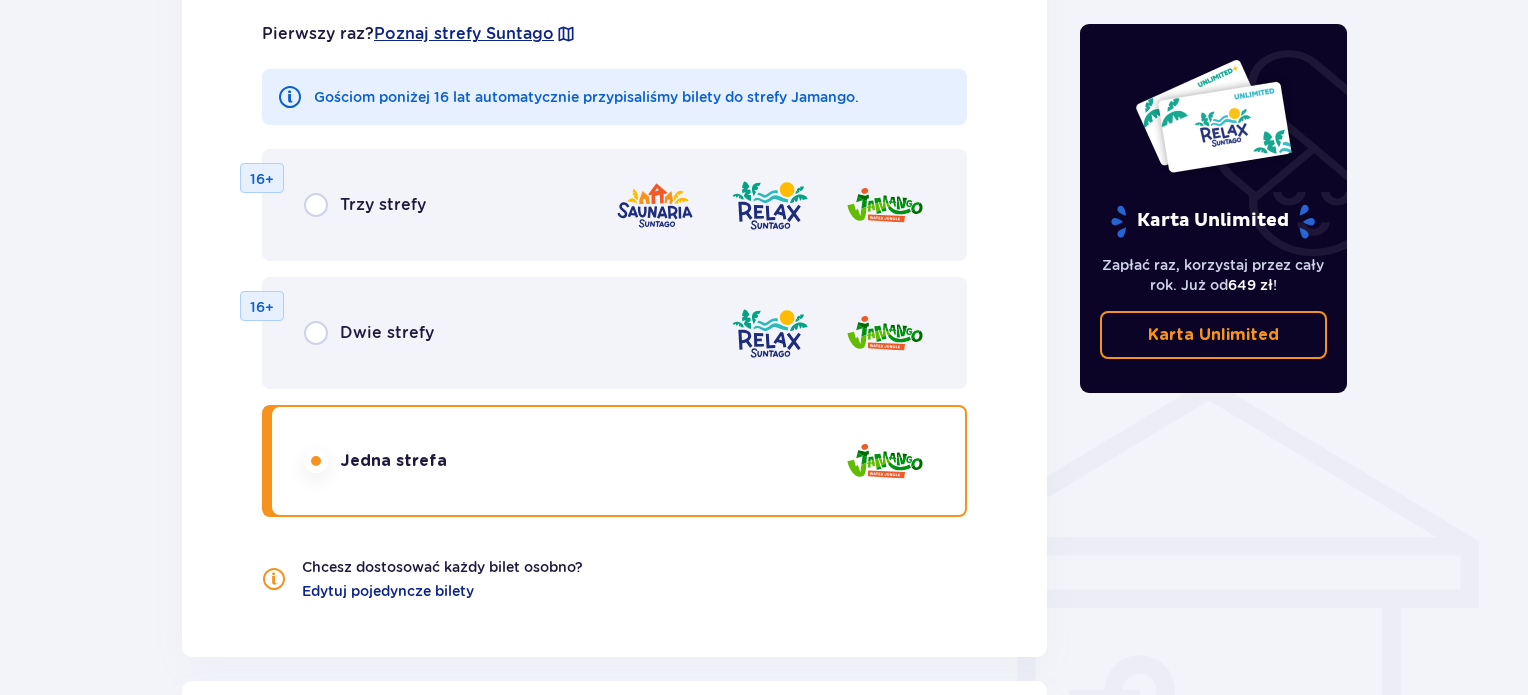 click on "Trzy strefy 16+" at bounding box center [614, 205] 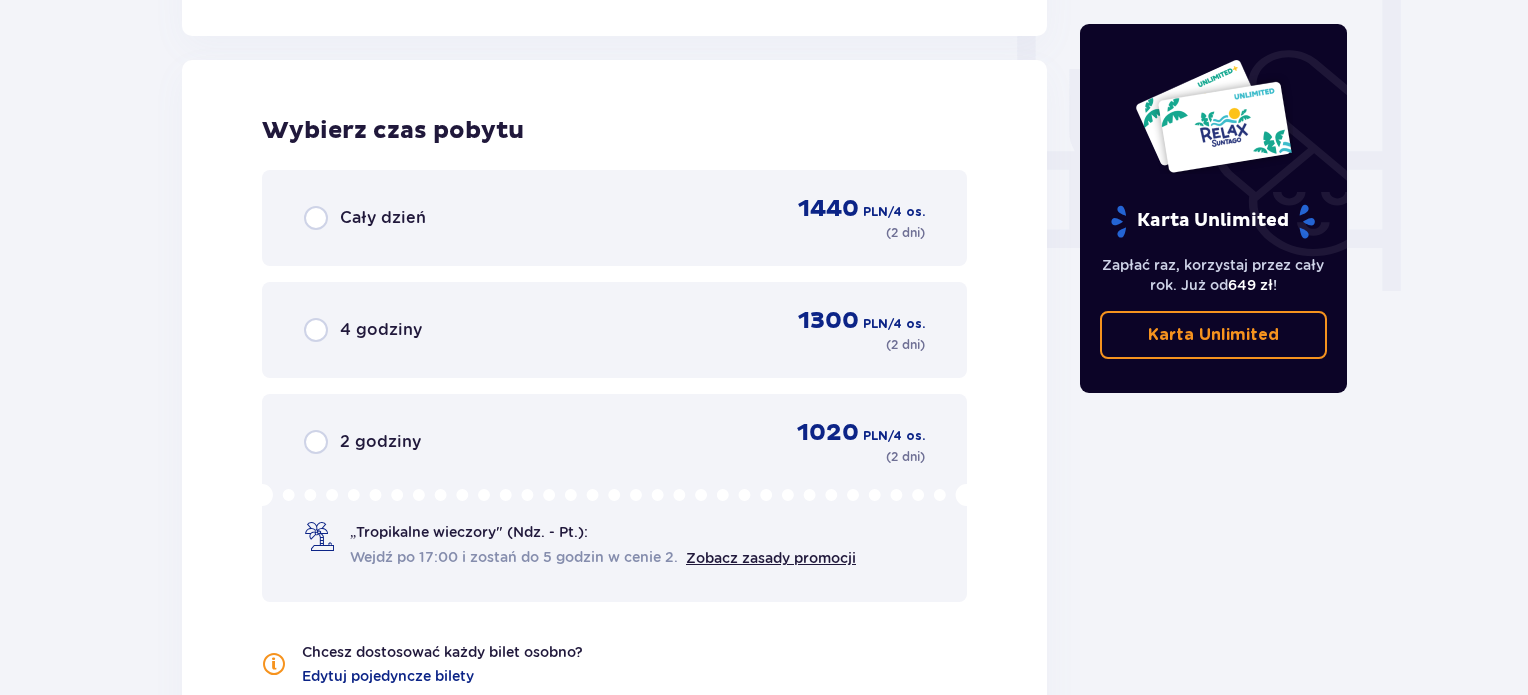 scroll, scrollTop: 1878, scrollLeft: 0, axis: vertical 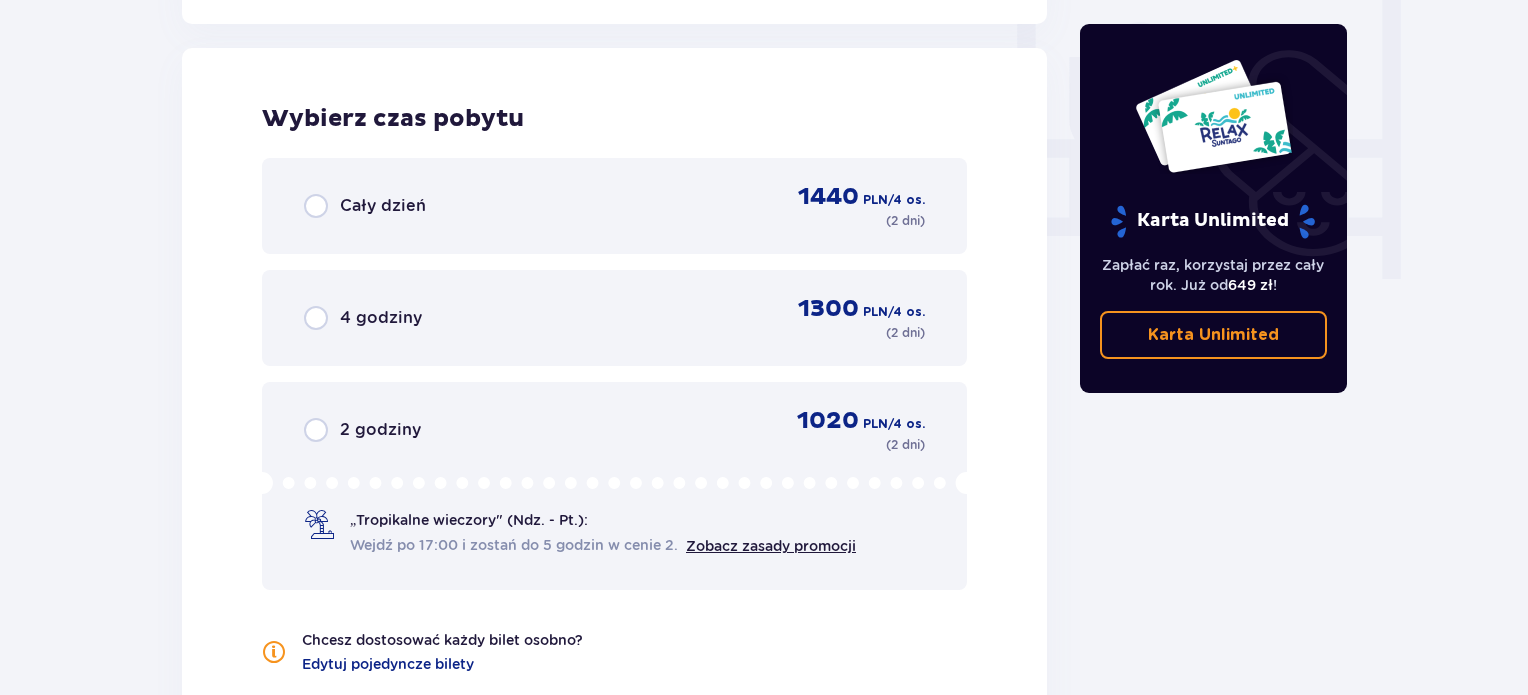 click on "Cały dzień 1440 PLN / 4 os. ( 2 dni )" at bounding box center (614, 206) 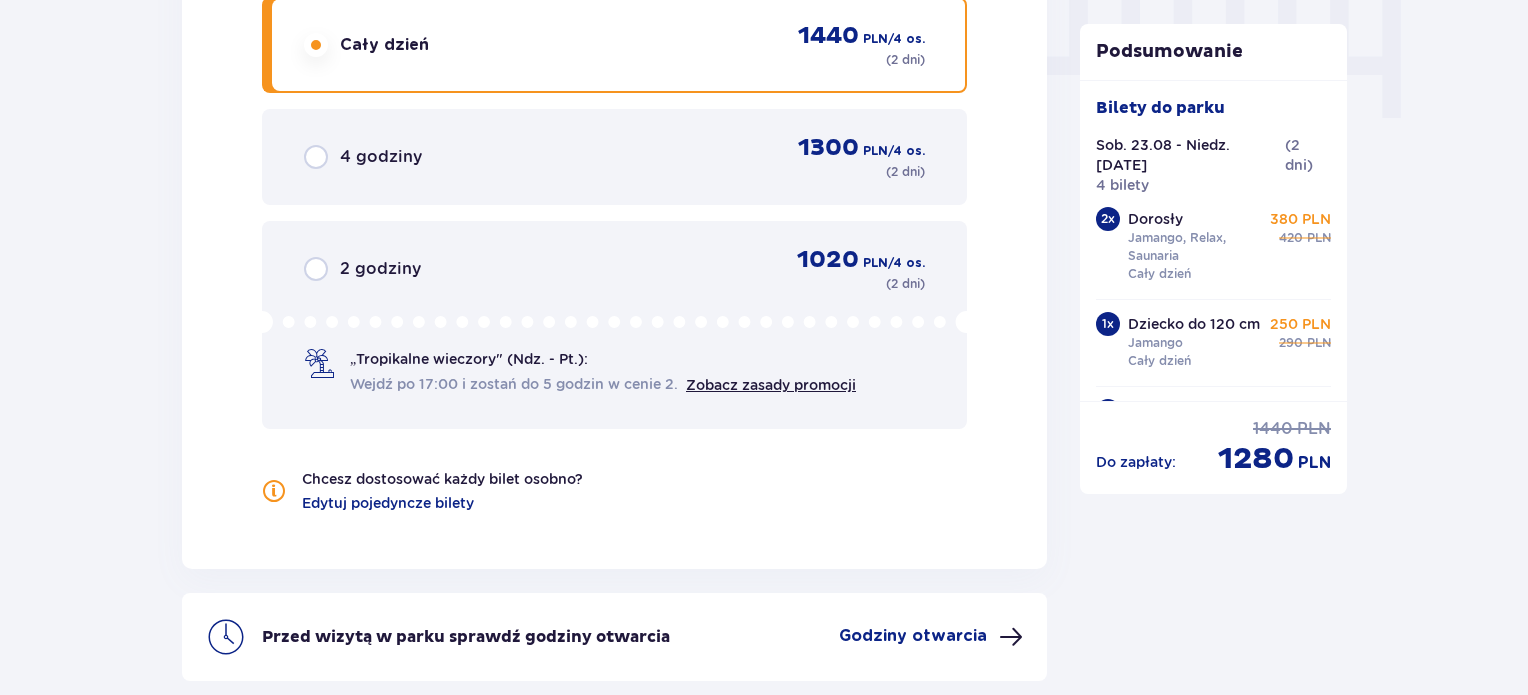 scroll, scrollTop: 2214, scrollLeft: 0, axis: vertical 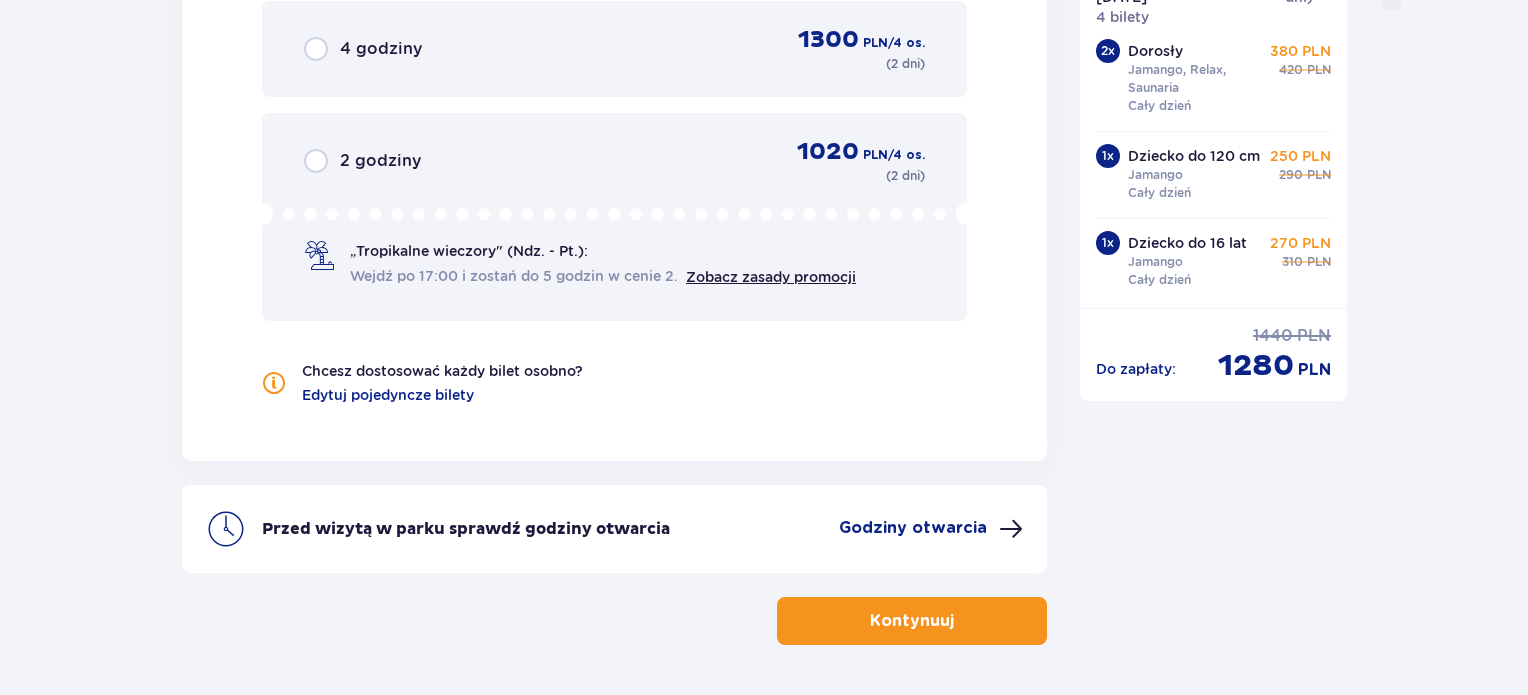 click on "Kontynuuj" at bounding box center [912, 621] 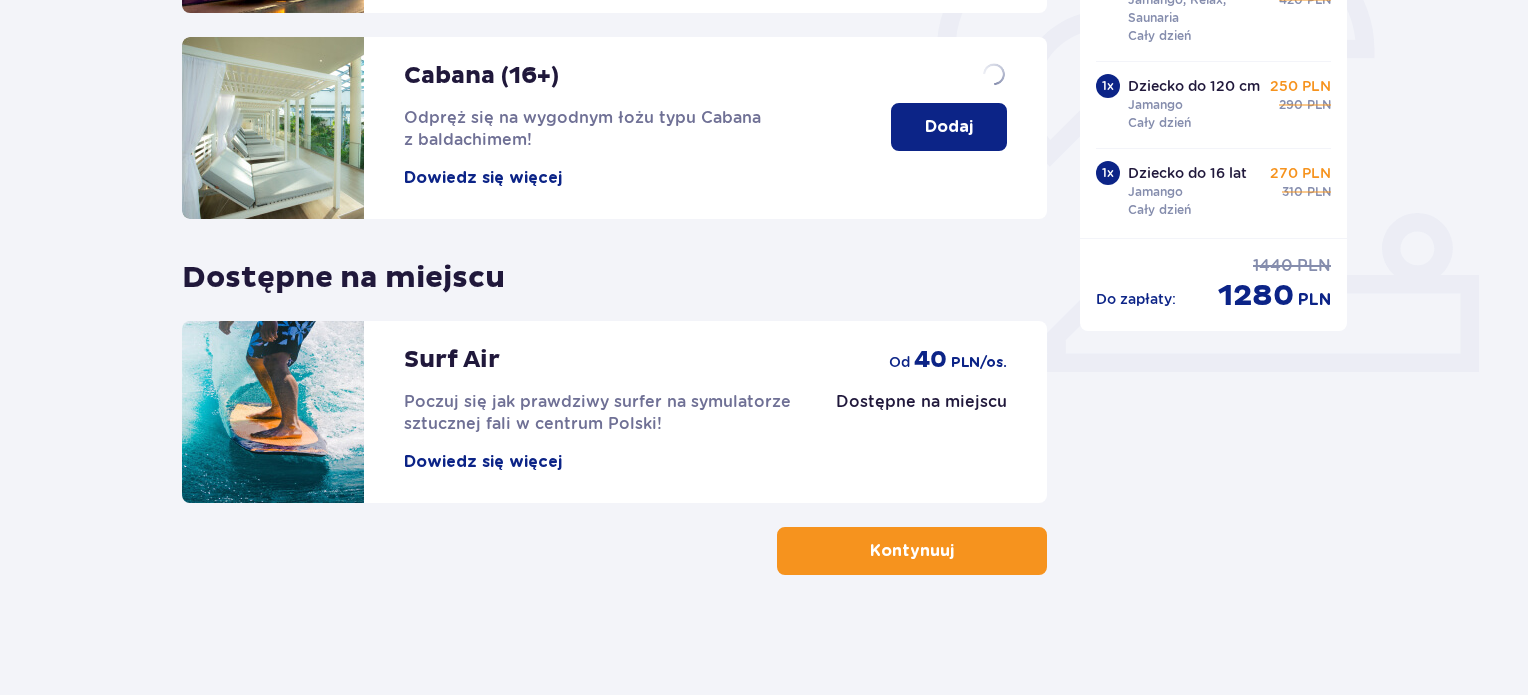 scroll, scrollTop: 0, scrollLeft: 0, axis: both 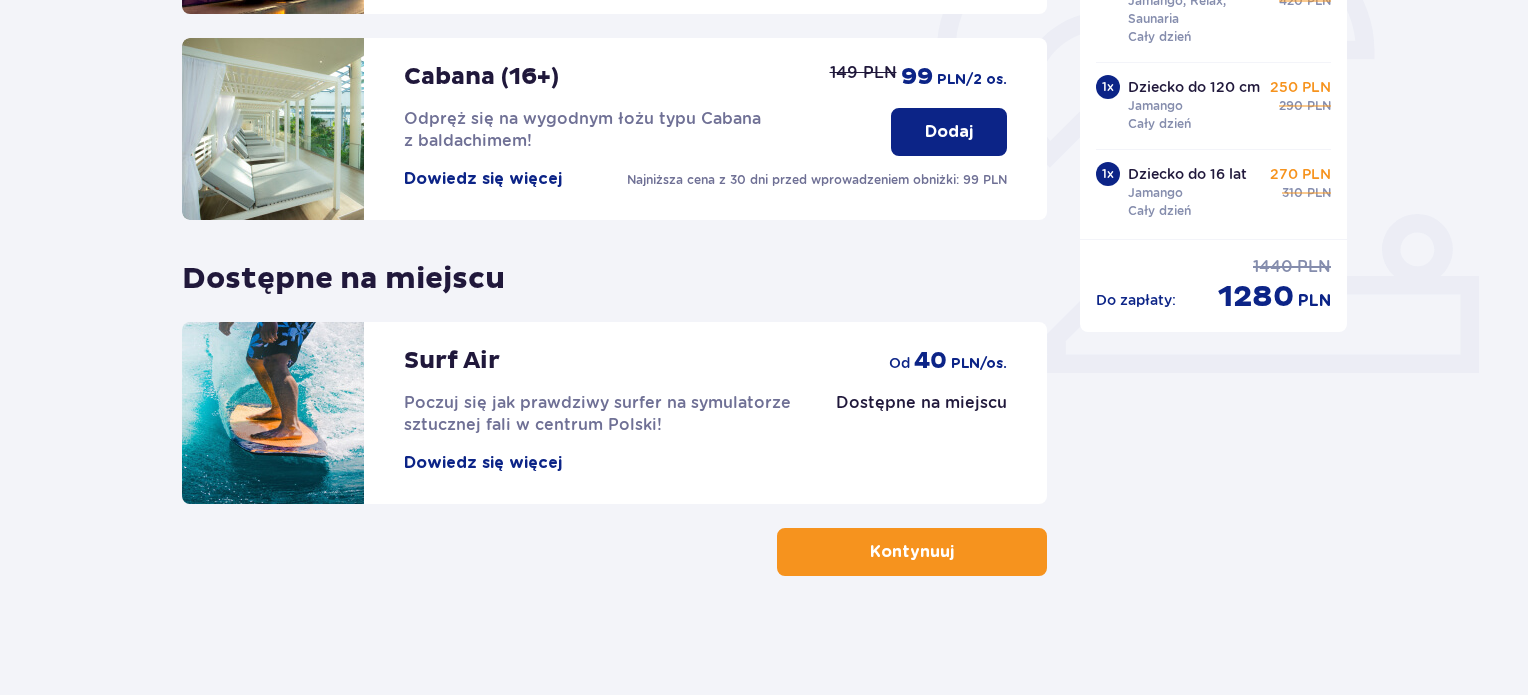 click on "Kontynuuj" at bounding box center (912, 552) 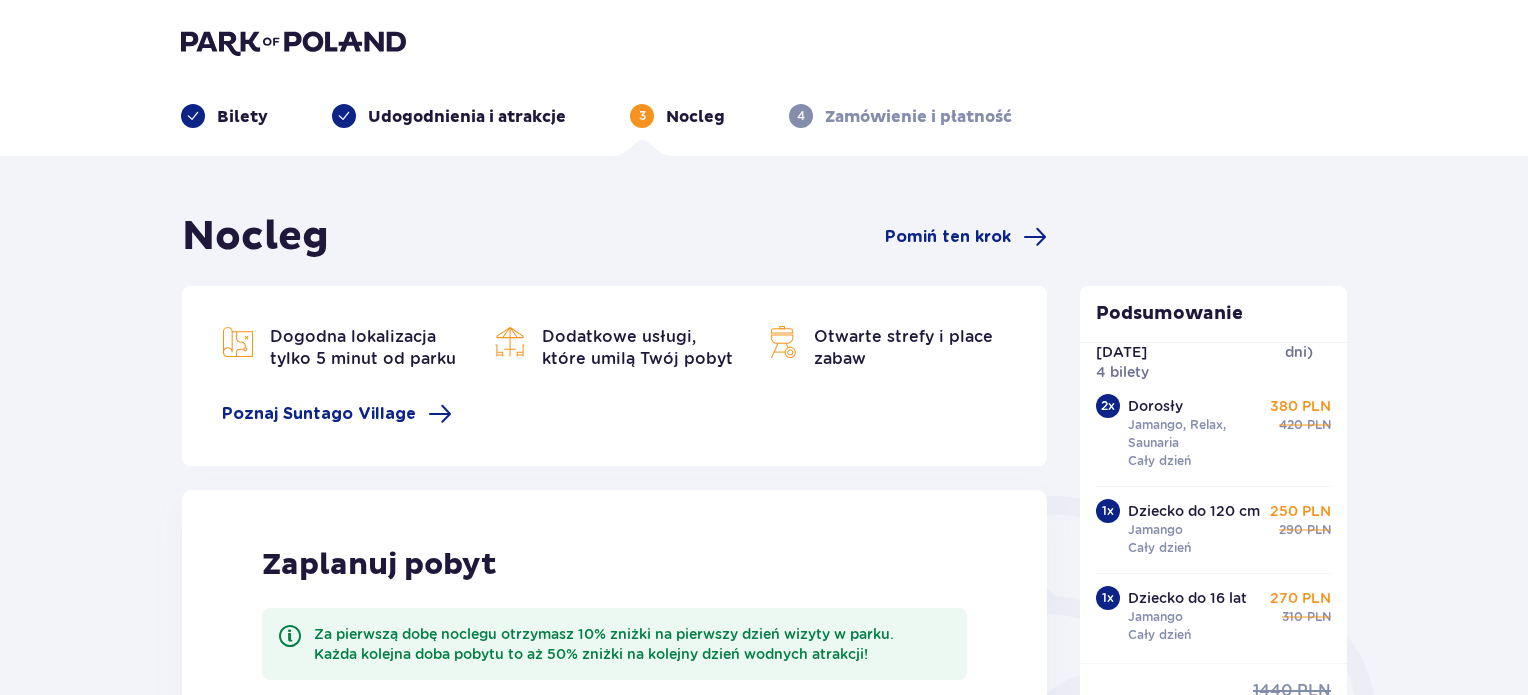 scroll, scrollTop: 0, scrollLeft: 0, axis: both 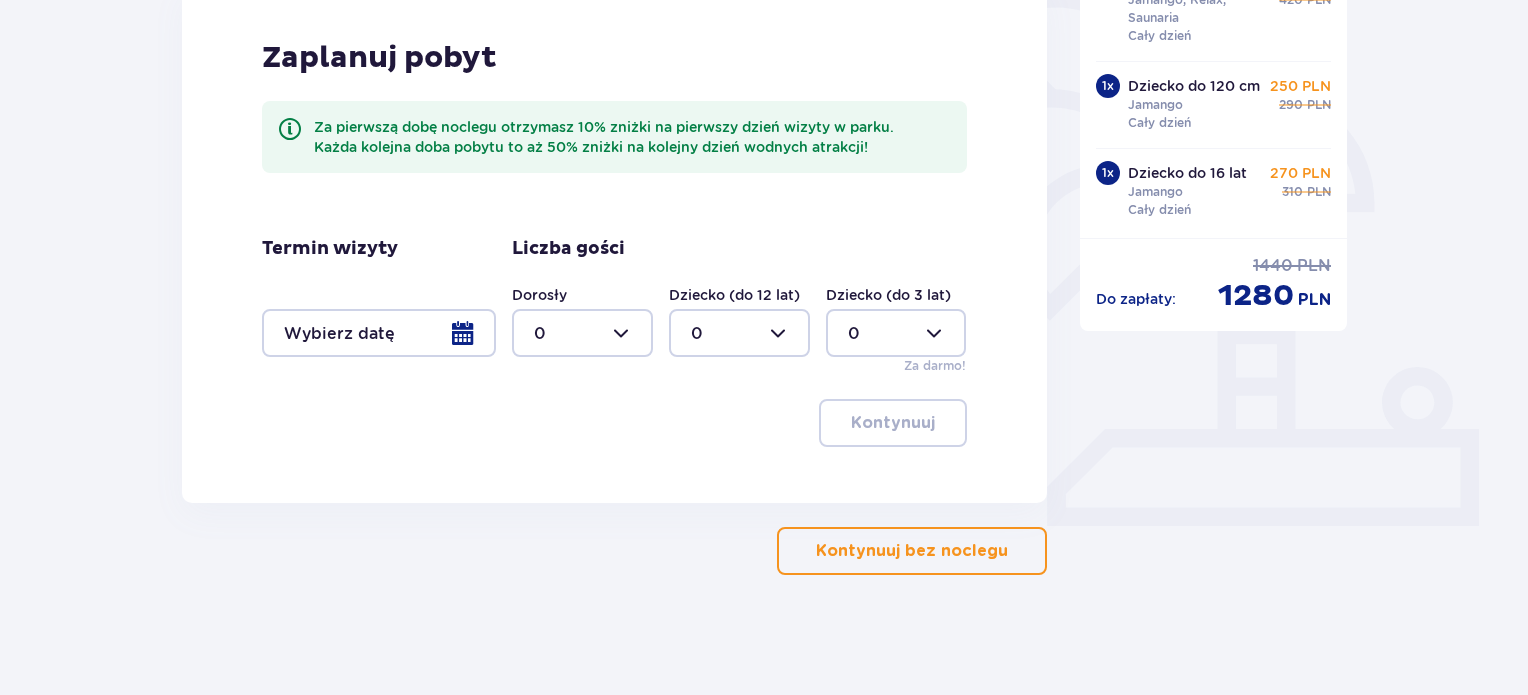 click on "Termin wizyty Liczba gości Dorosły   0 Dziecko (do 12 lat)   0 Dziecko (do 3 lat)   0 Za darmo!" at bounding box center (614, 306) 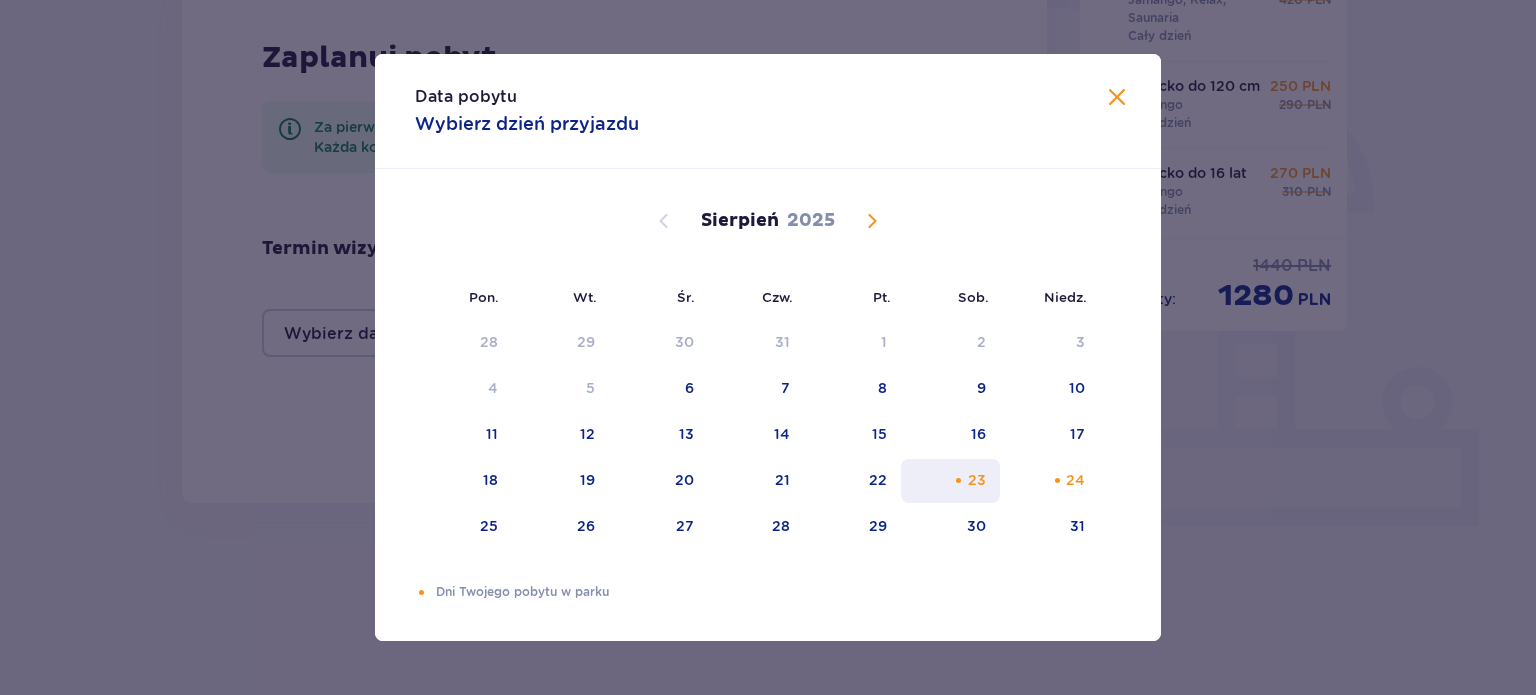 click on "23" at bounding box center (977, 480) 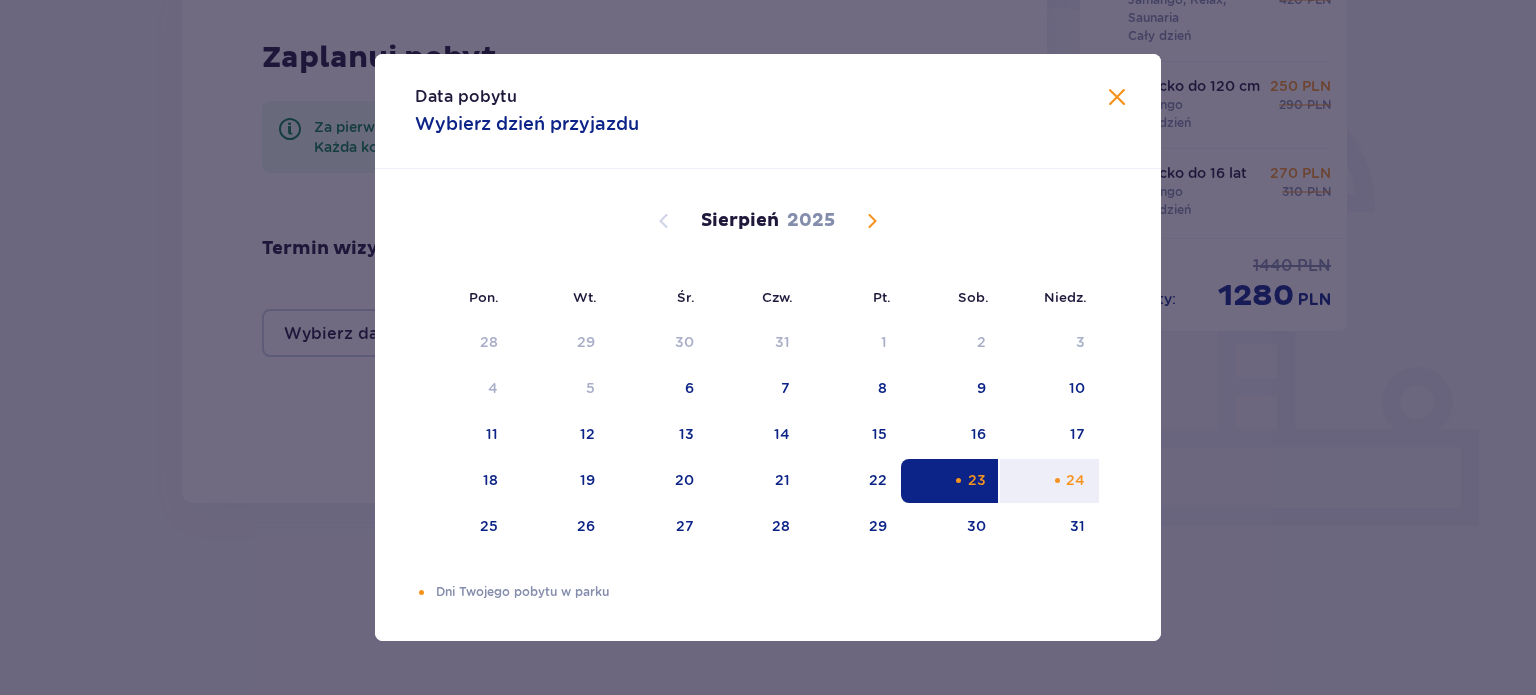 click on "28 29 30 31 1 2 3 4 5 6 7 8 9 10 11 12 13 14 15 16 17 18 19 20 21 22 23 24 25 26 27 28 29 30 31" at bounding box center (757, 435) 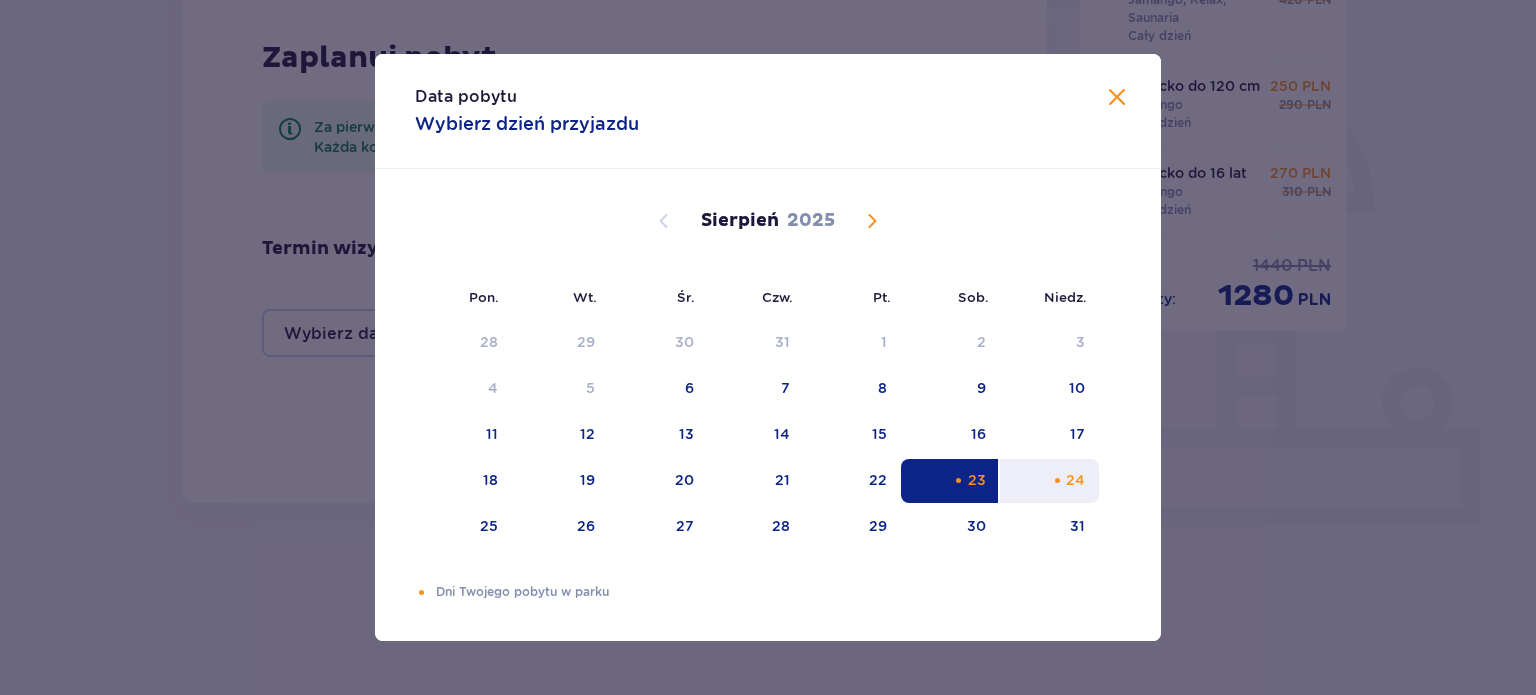 click on "24" at bounding box center (1049, 481) 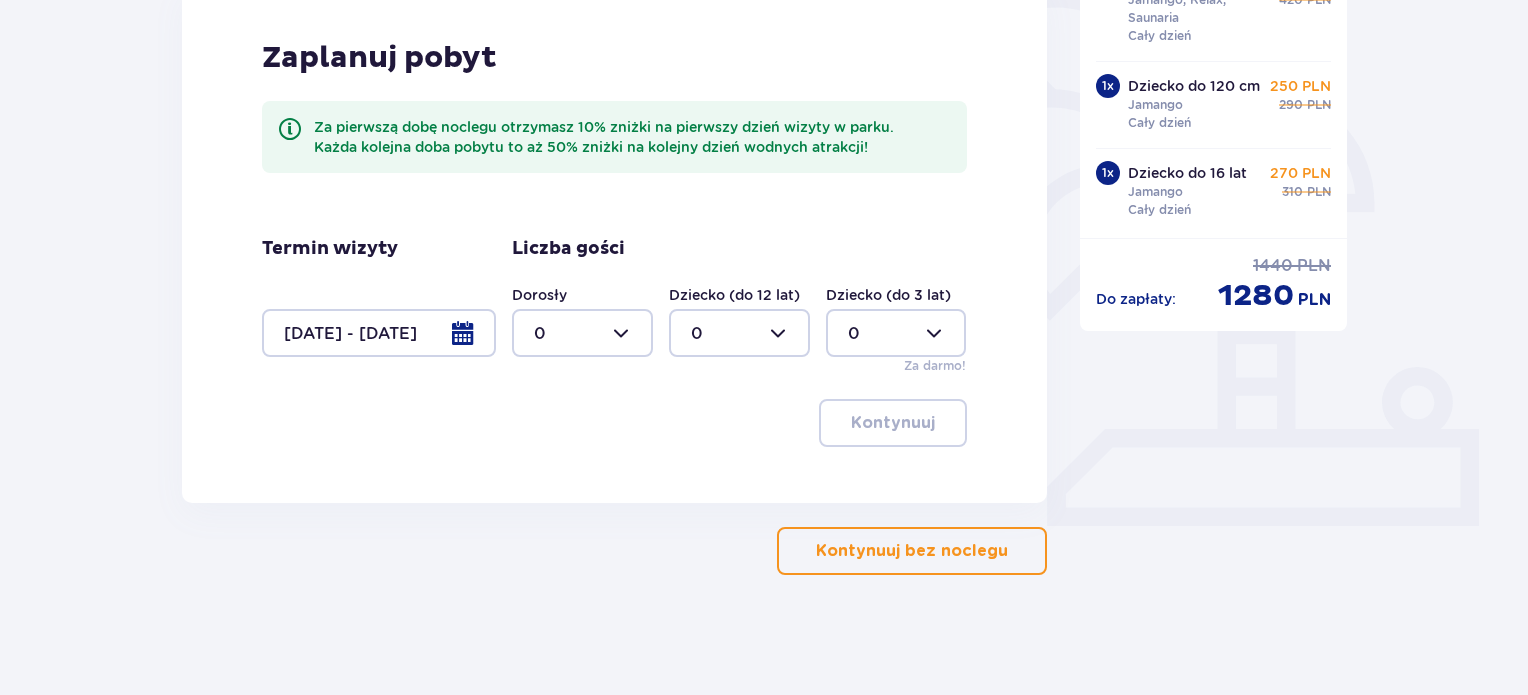 click on "Dorosły" at bounding box center [539, 295] 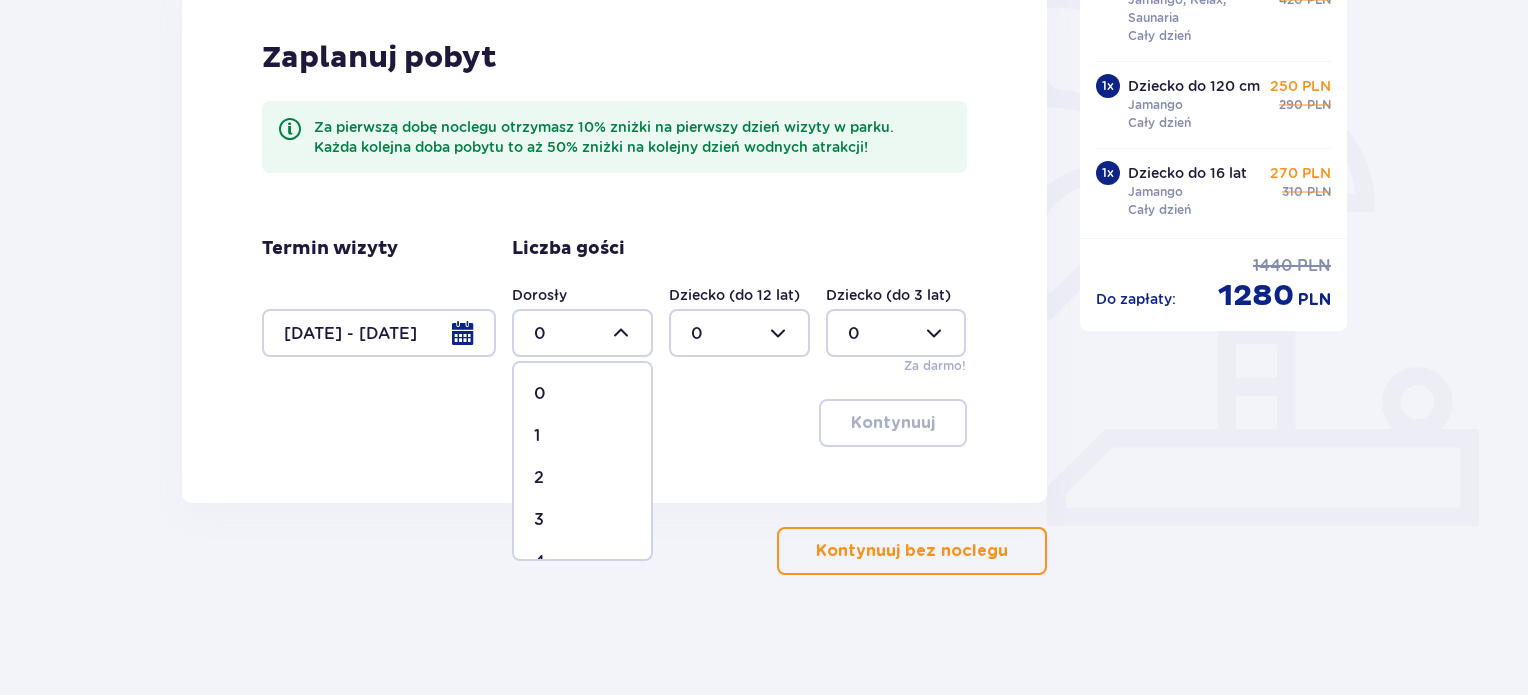 click on "2" at bounding box center [582, 478] 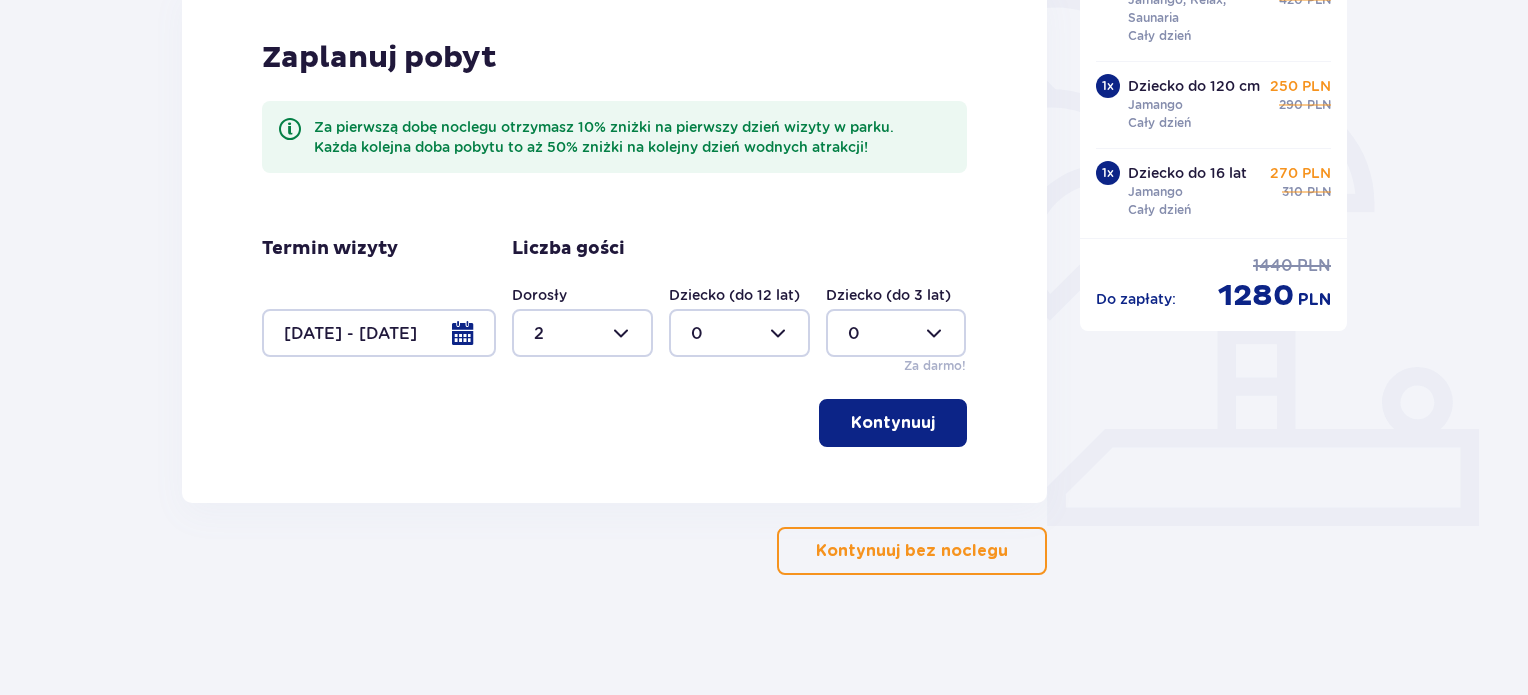 click on "Dziecko (do 12 lat)" at bounding box center [734, 295] 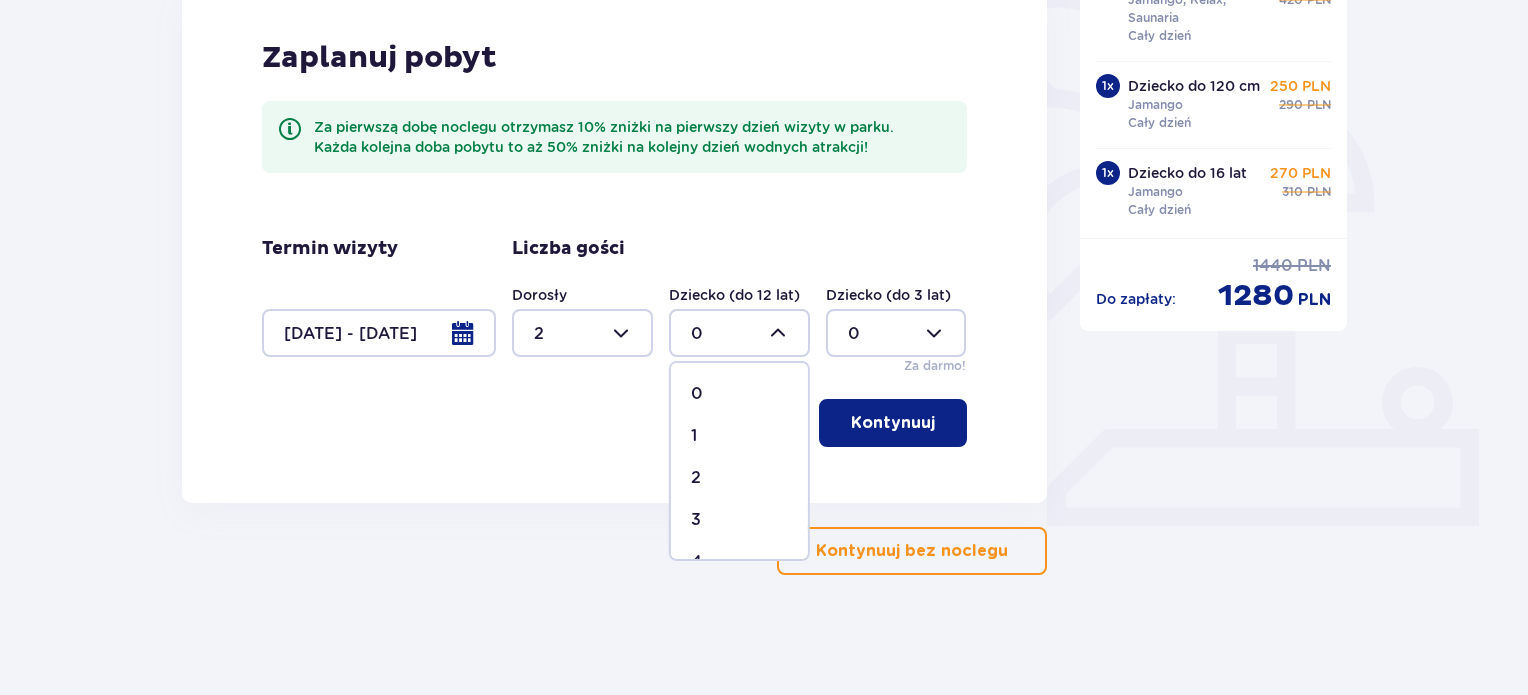 click on "2" at bounding box center [739, 478] 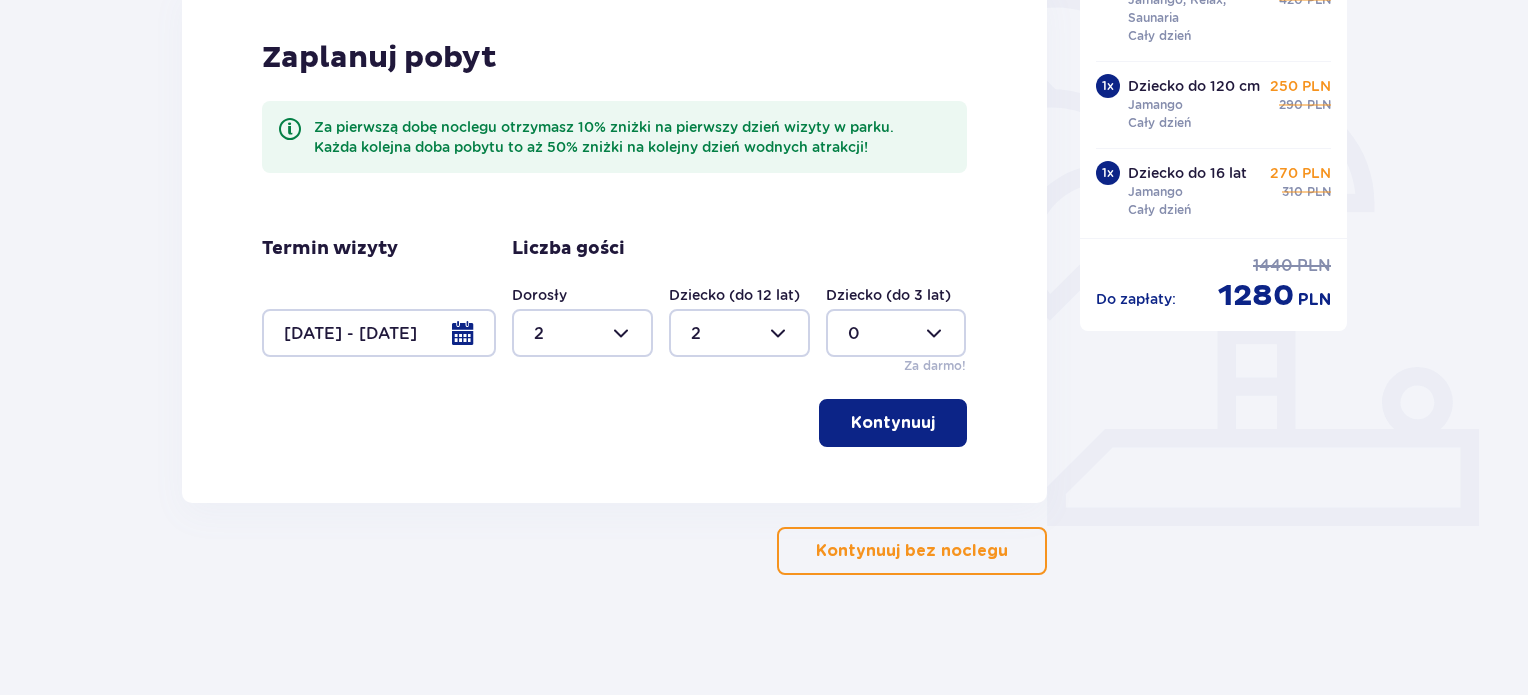 click on "Zaplanuj pobyt Za pierwszą dobę noclegu otrzymasz 10% zniżki na pierwszy dzień wizyty w parku. Każda kolejna doba pobytu to aż 50% zniżki na kolejny dzień wodnych atrakcji! Termin wizyty [DATE] - [DATE] Liczba gości Dorosły 2 Dziecko (do 12 lat) 2 Dziecko (do 3 lat) 0 Za darmo! Kontynuuj" at bounding box center [614, 243] 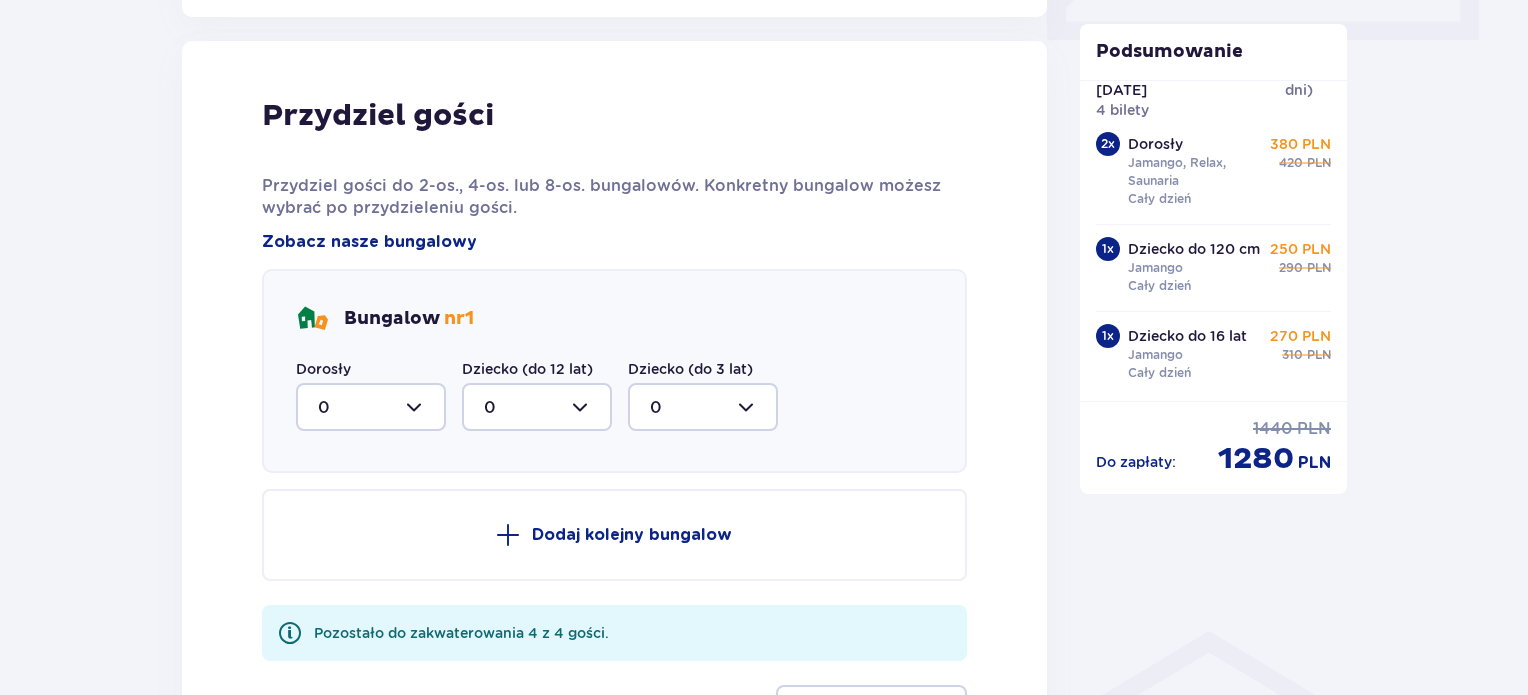 scroll, scrollTop: 1010, scrollLeft: 0, axis: vertical 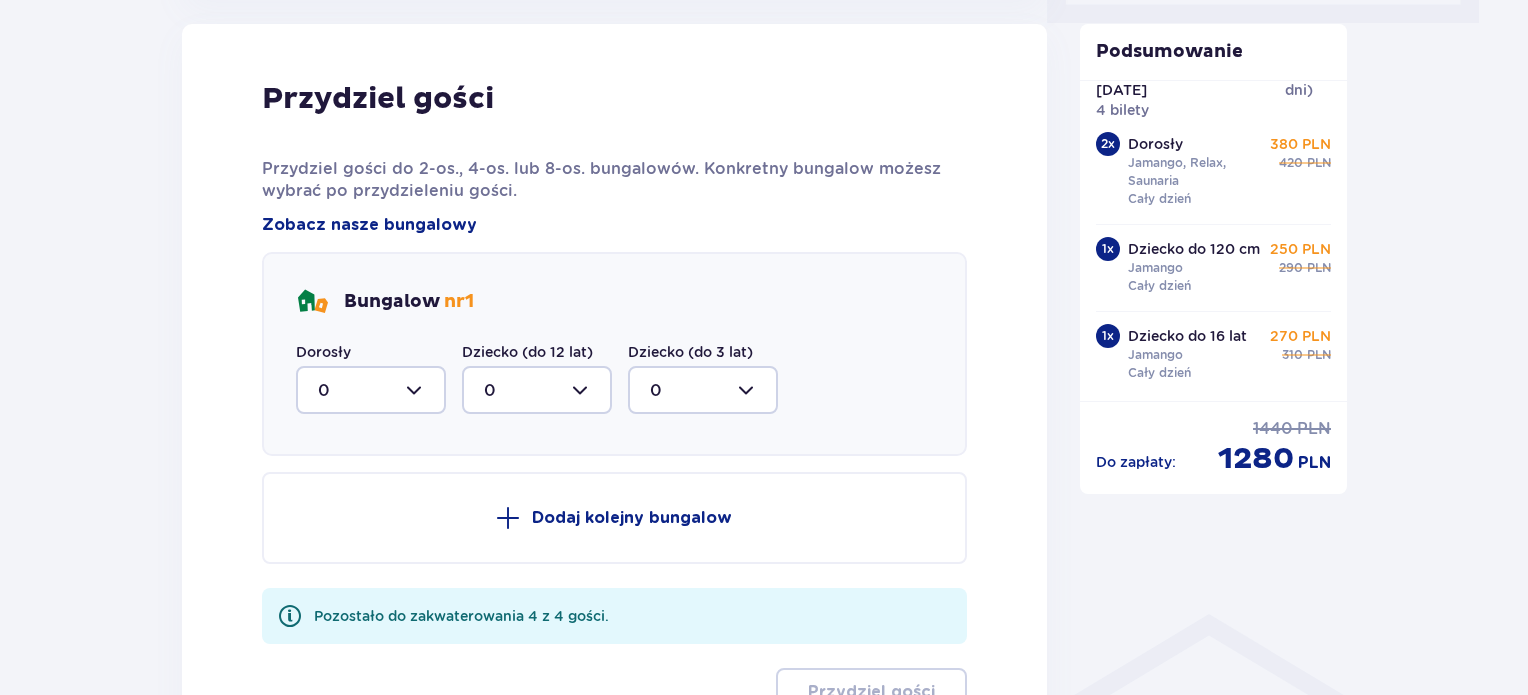 click at bounding box center (371, 390) 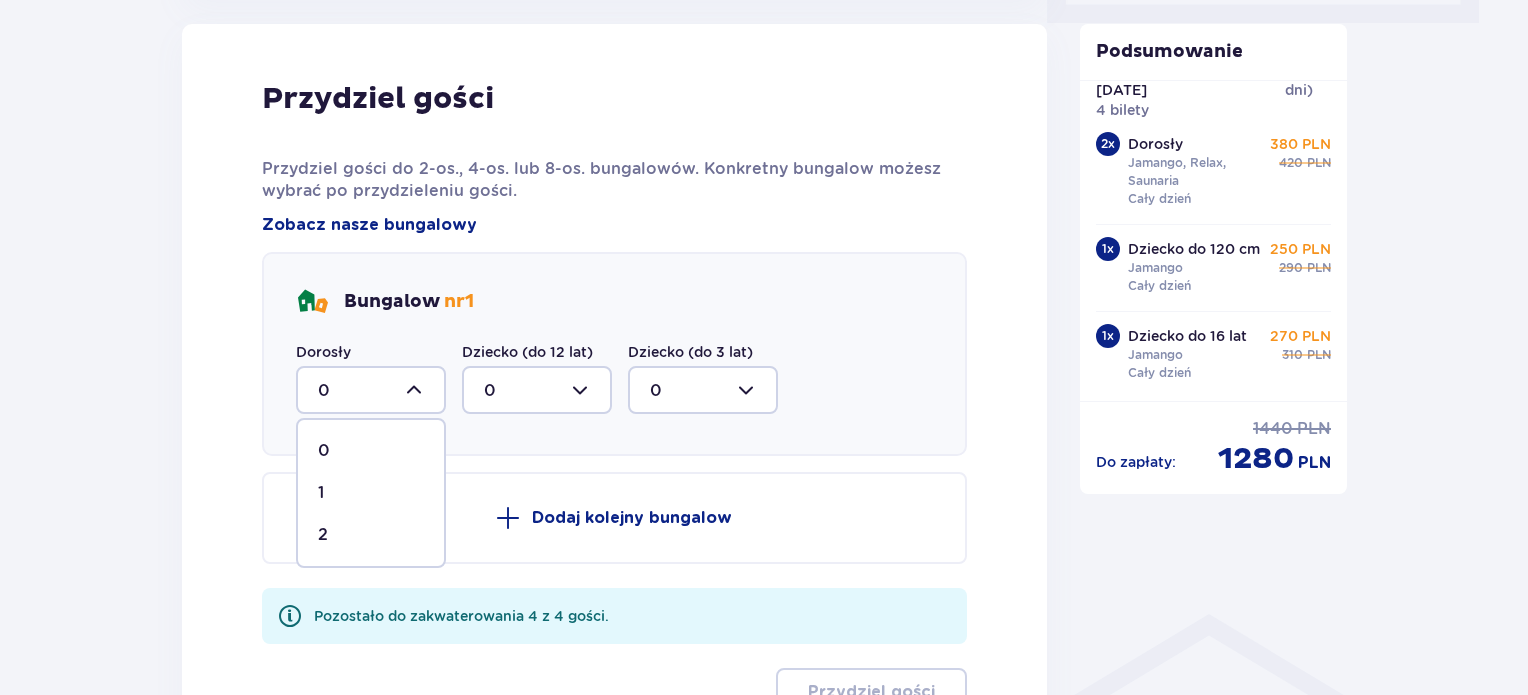 click on "2" at bounding box center [371, 535] 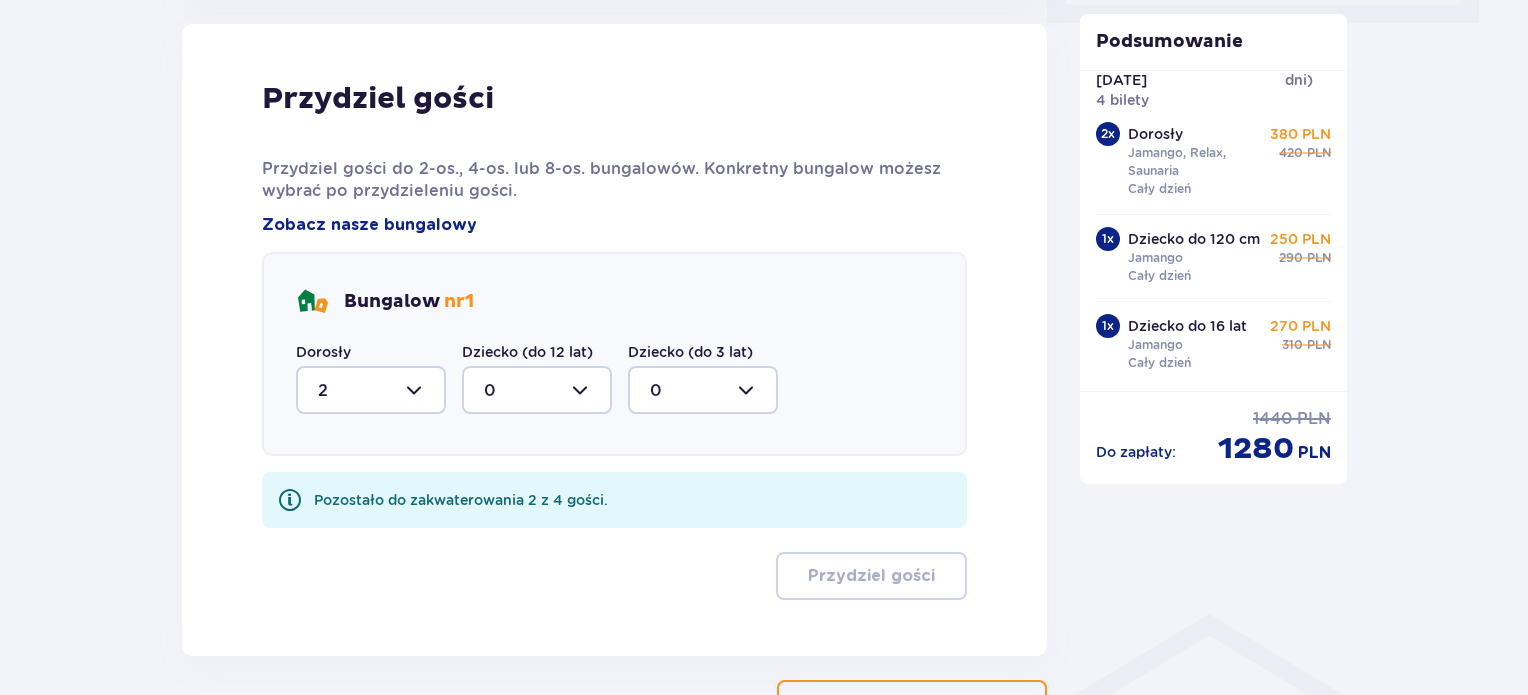 click at bounding box center (537, 390) 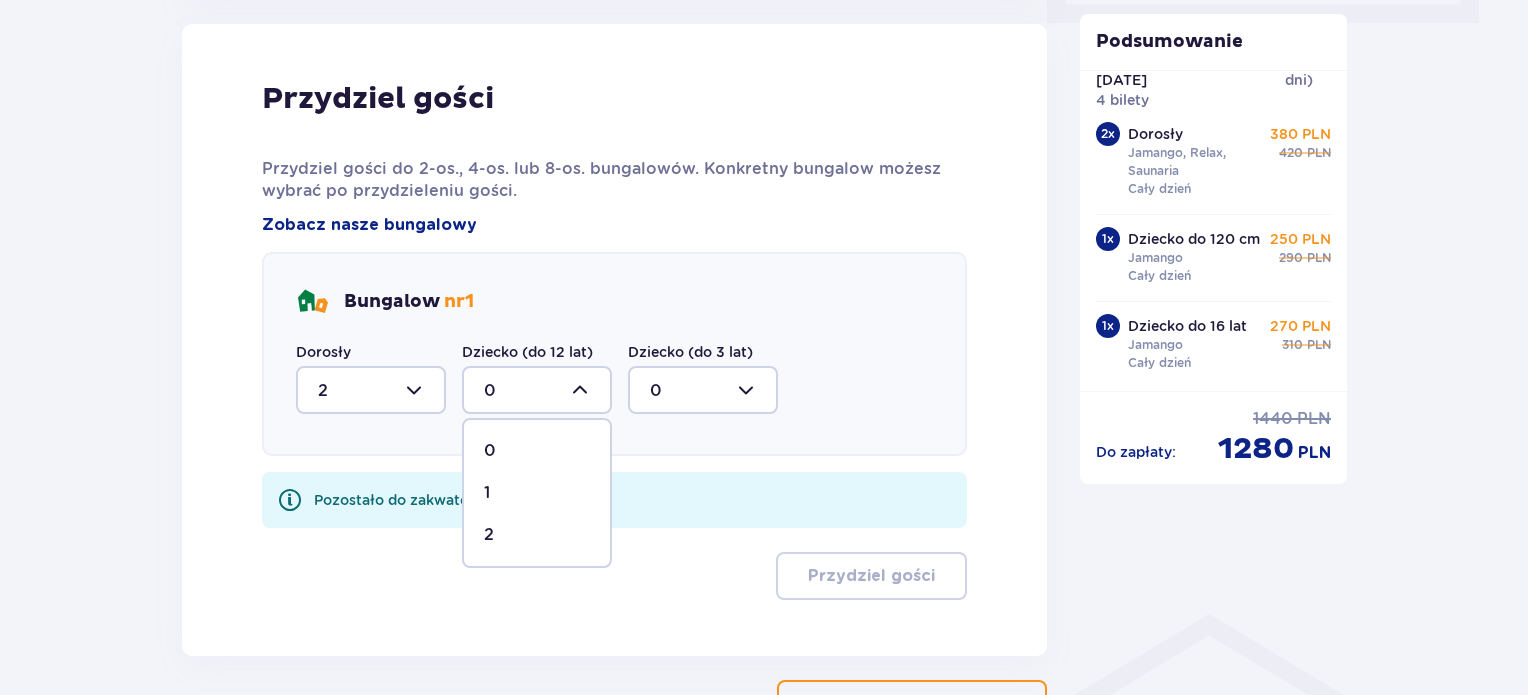 click on "2" at bounding box center (537, 535) 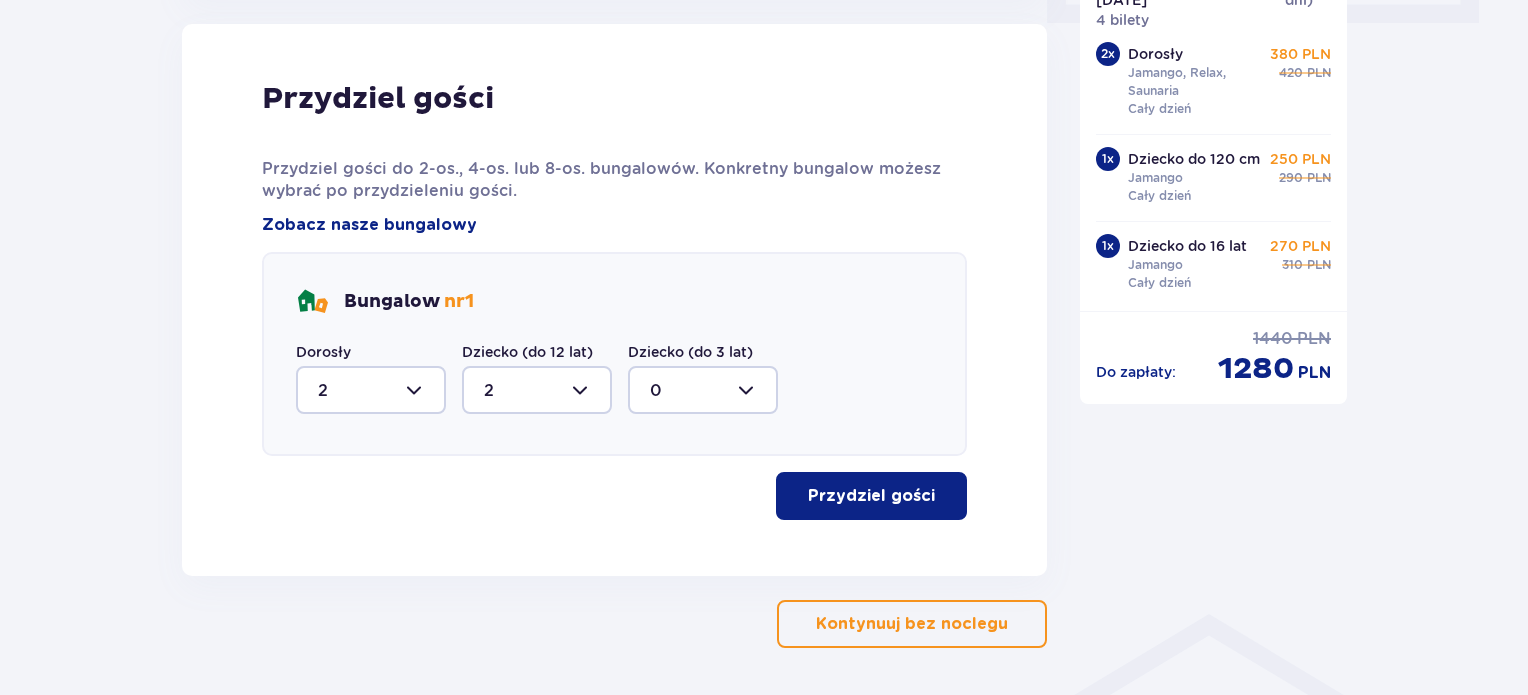 click on "Przydziel gości" at bounding box center (871, 496) 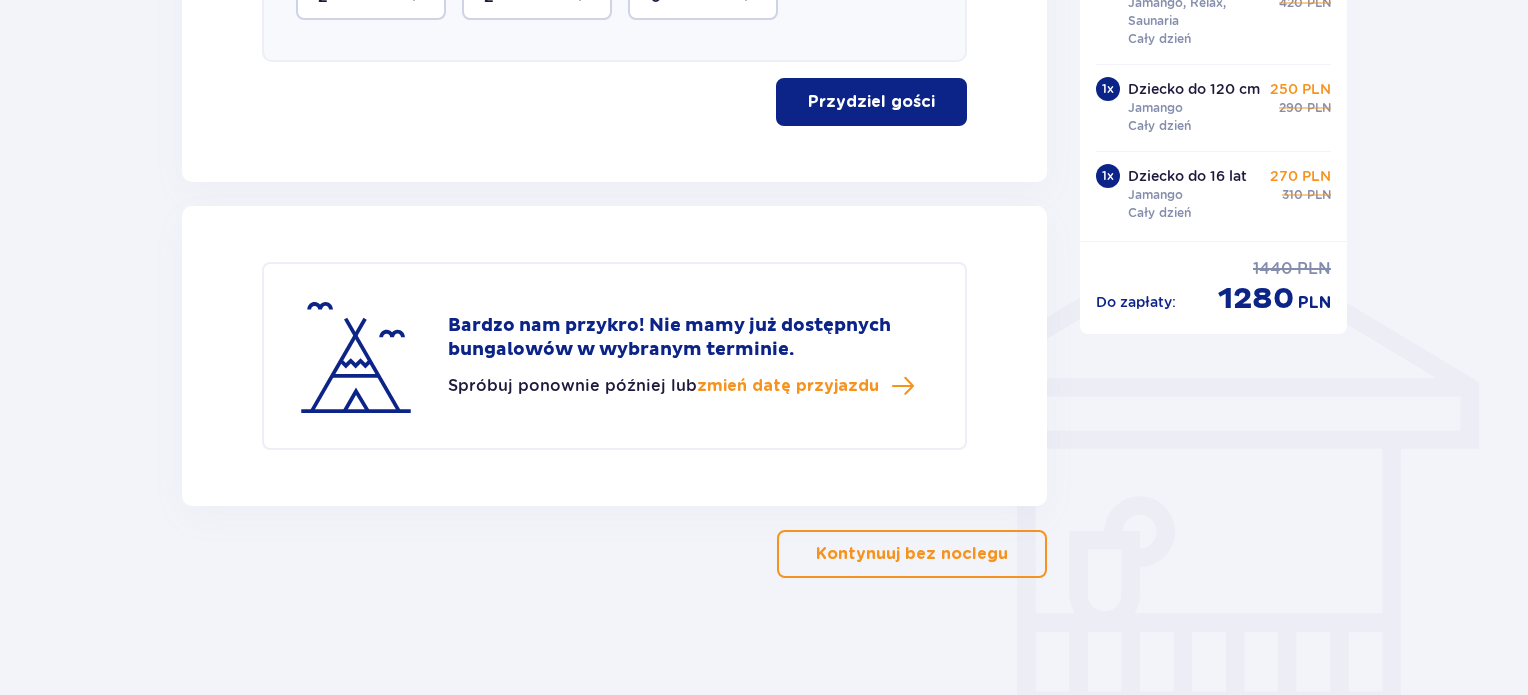 scroll, scrollTop: 1405, scrollLeft: 0, axis: vertical 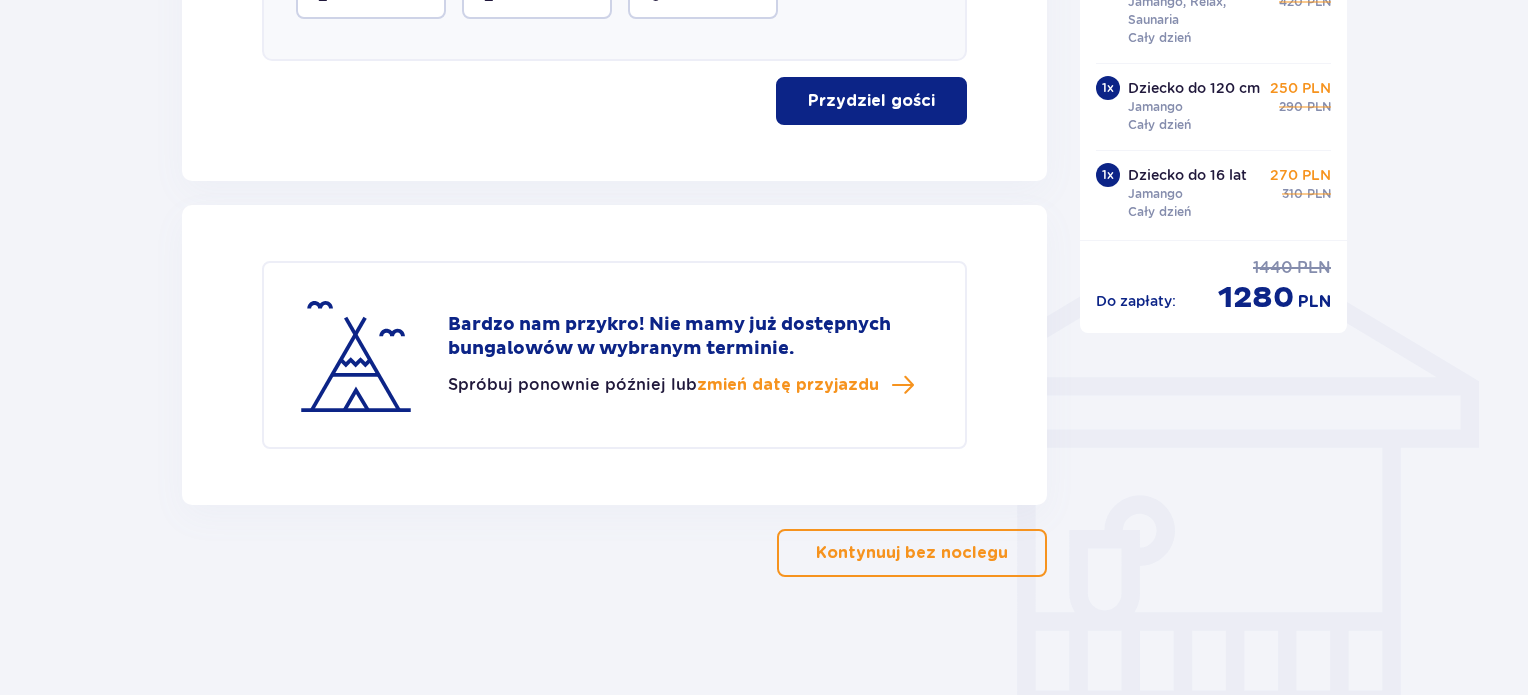 click on "Kontynuuj bez noclegu" at bounding box center (912, 553) 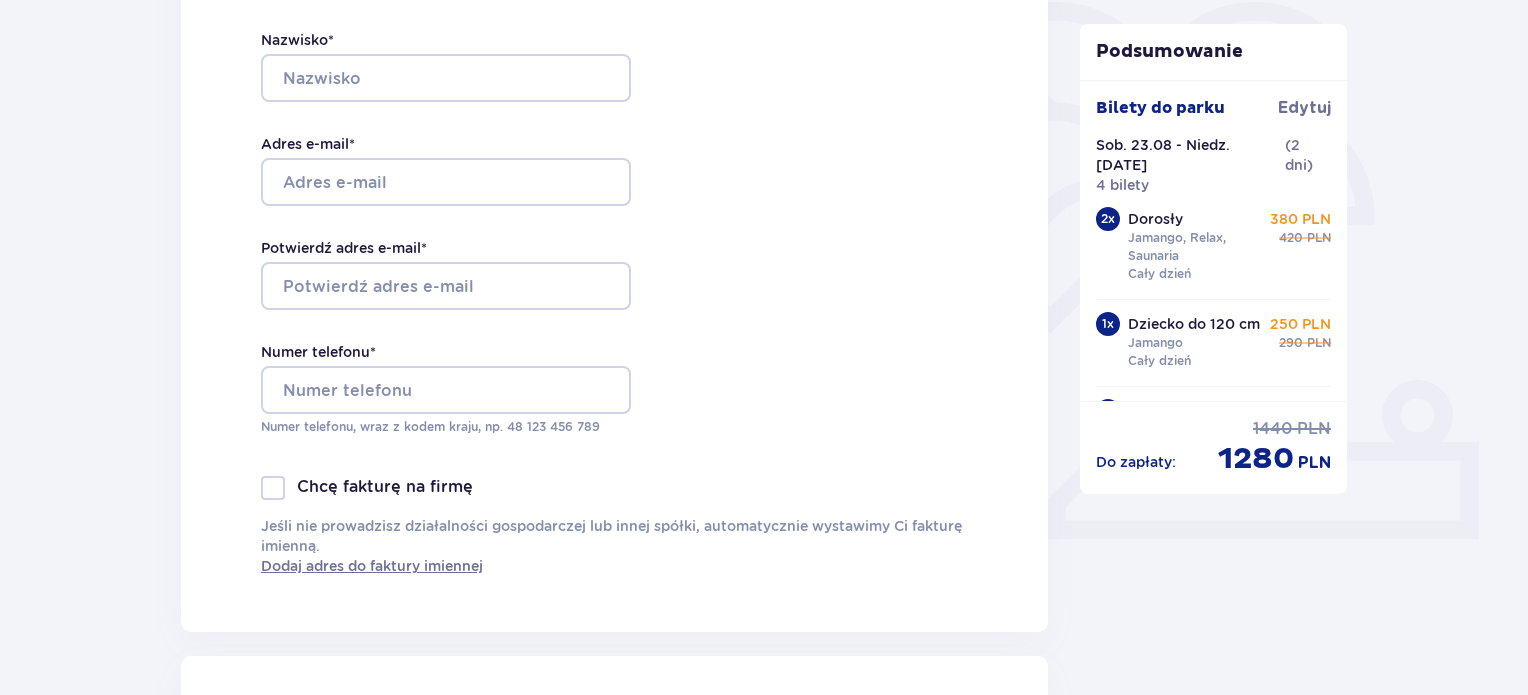 scroll, scrollTop: 608, scrollLeft: 0, axis: vertical 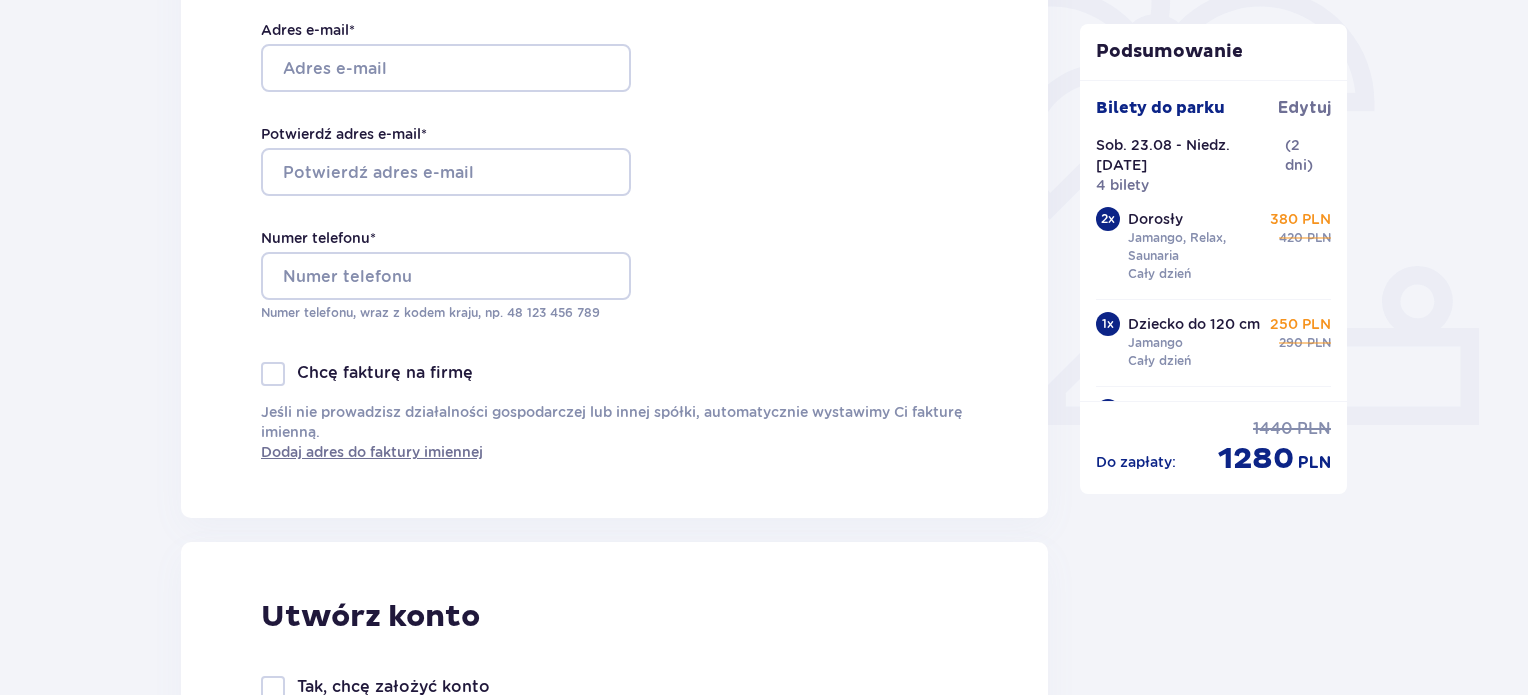 click on "Bilety do parku Edytuj" at bounding box center [1214, 116] 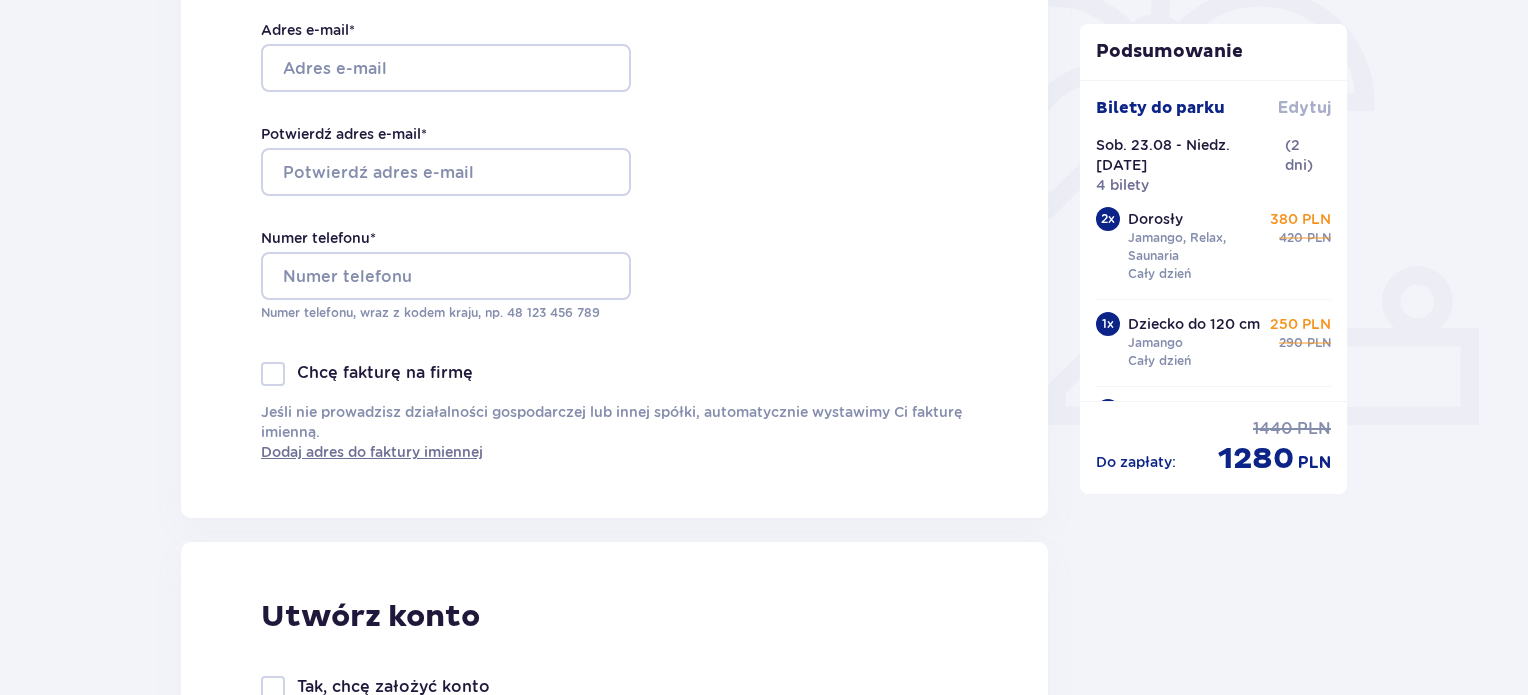 click on "Edytuj" at bounding box center (1304, 108) 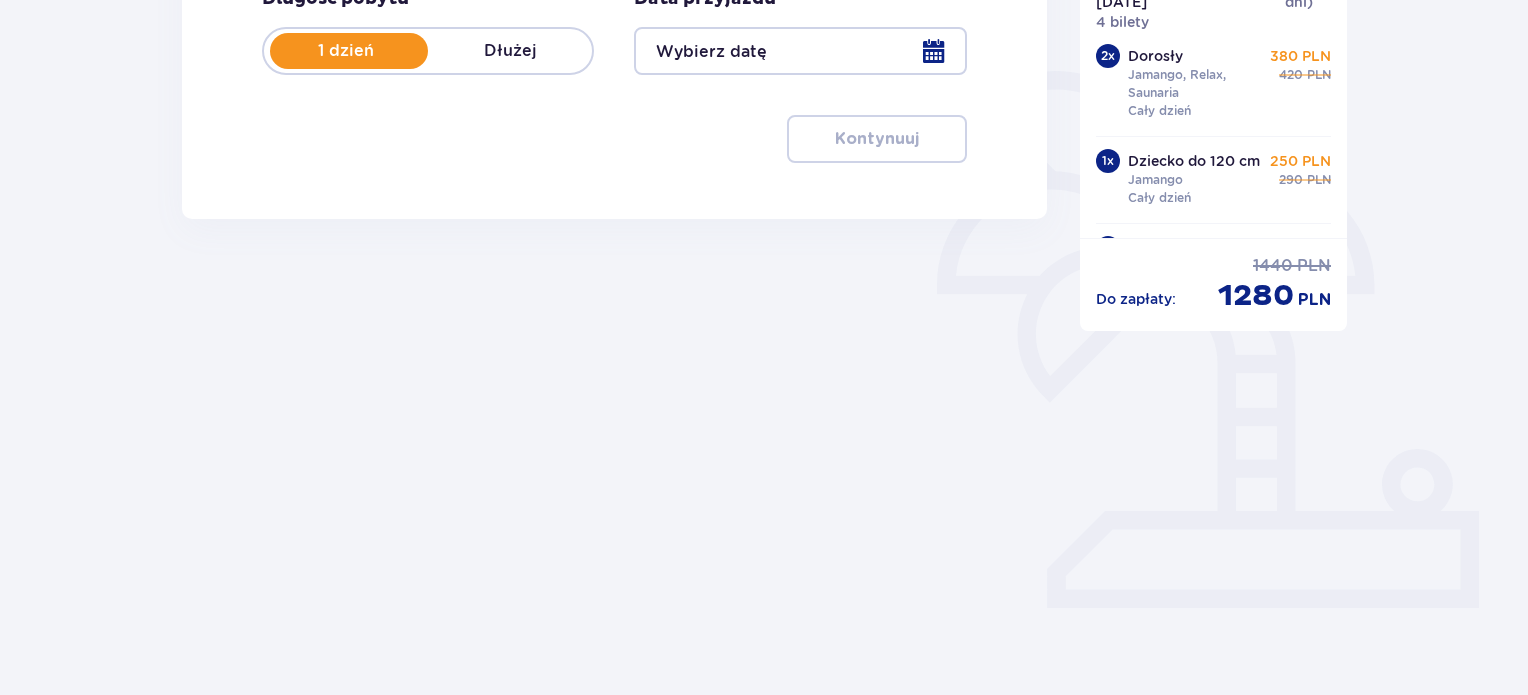 scroll, scrollTop: 0, scrollLeft: 0, axis: both 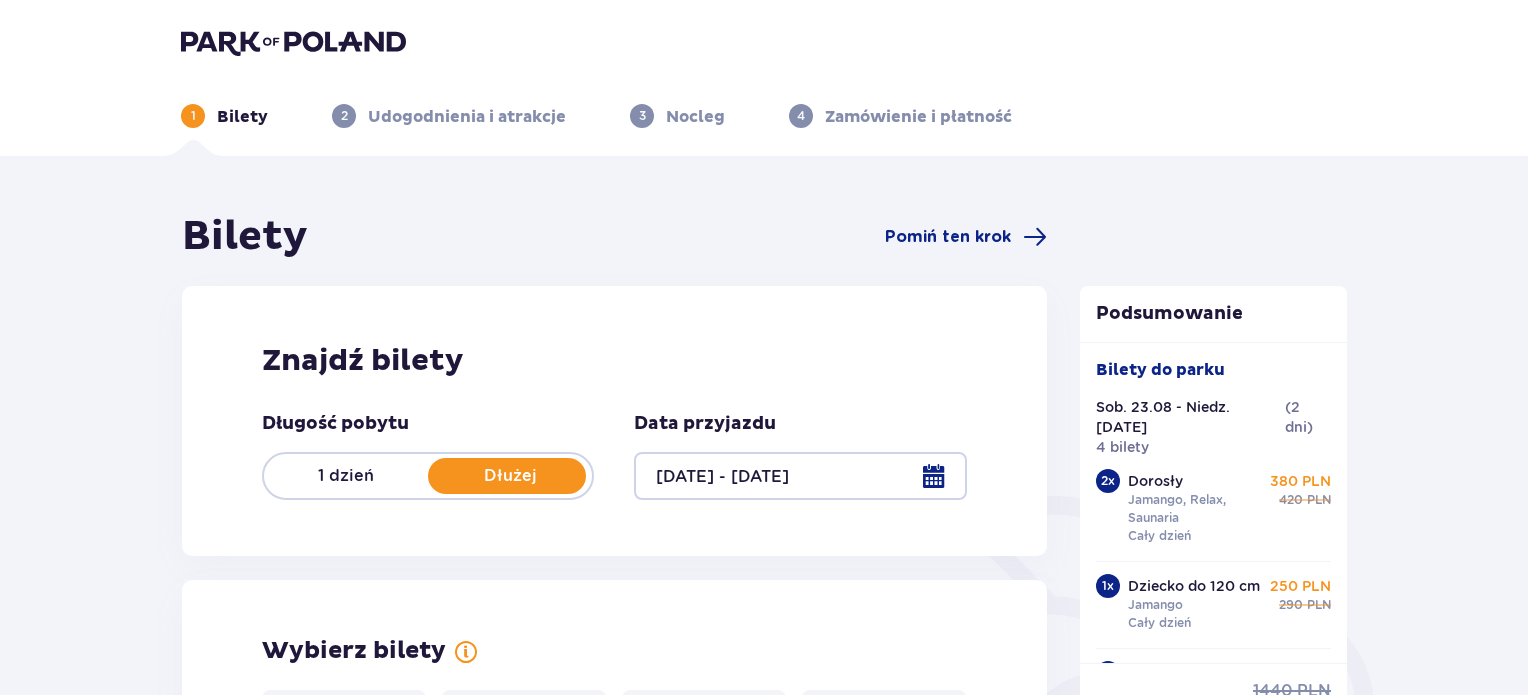 type on "[DATE] - [DATE]" 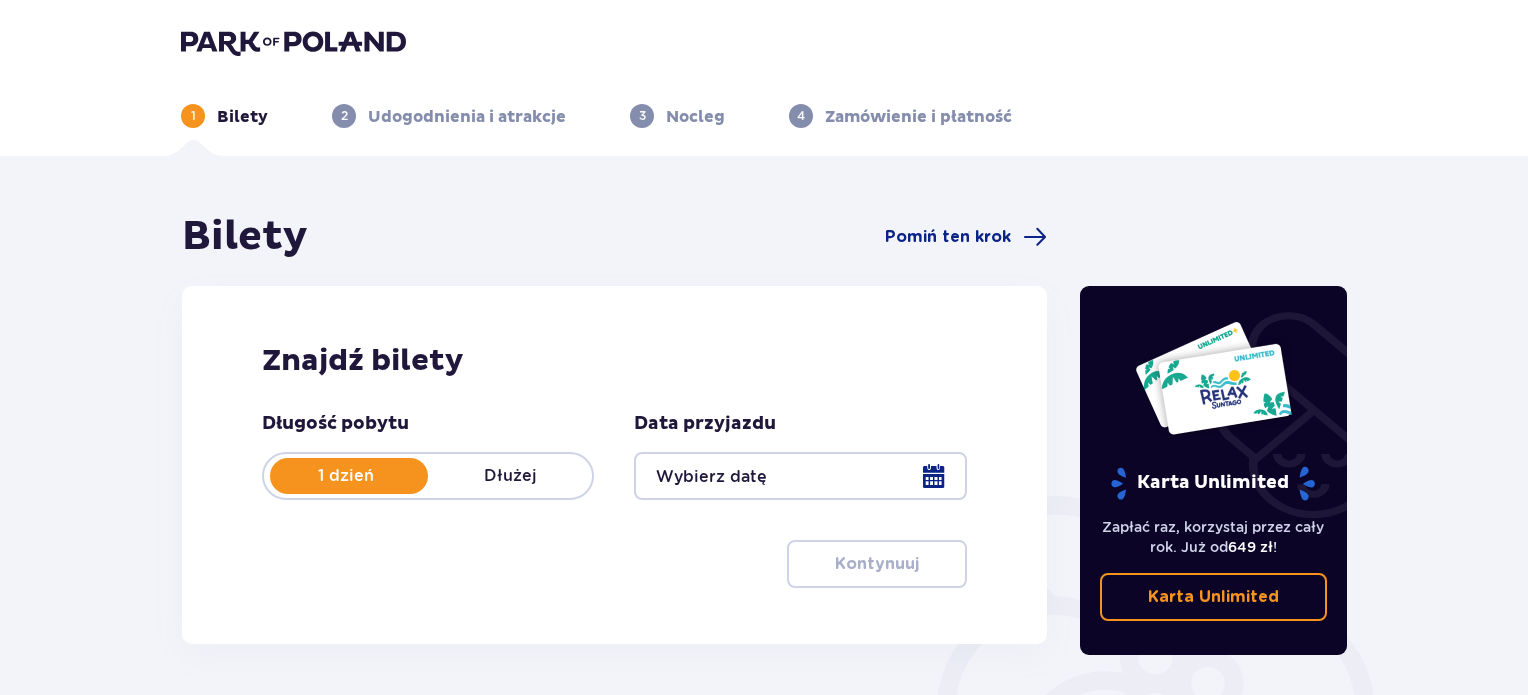 click at bounding box center (800, 476) 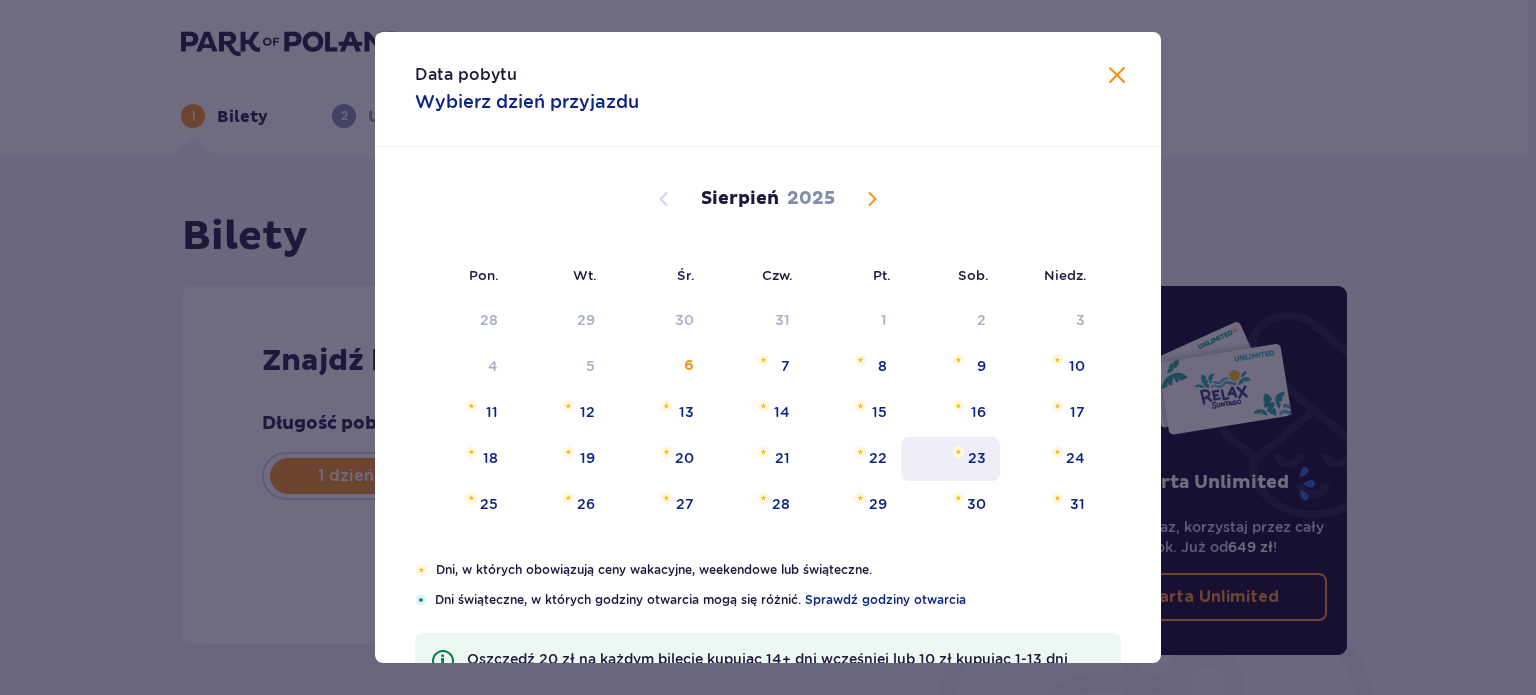 click on "23" at bounding box center (977, 458) 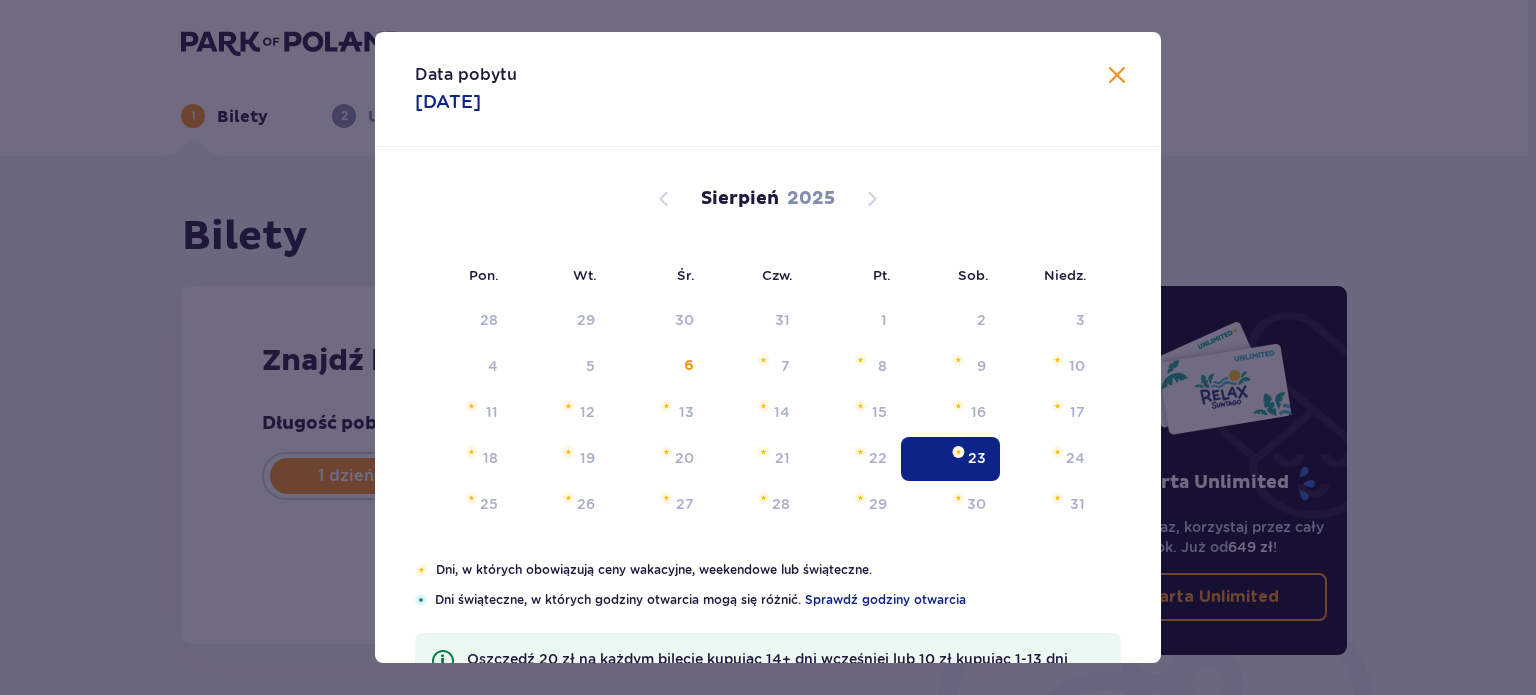 type on "23.08.25" 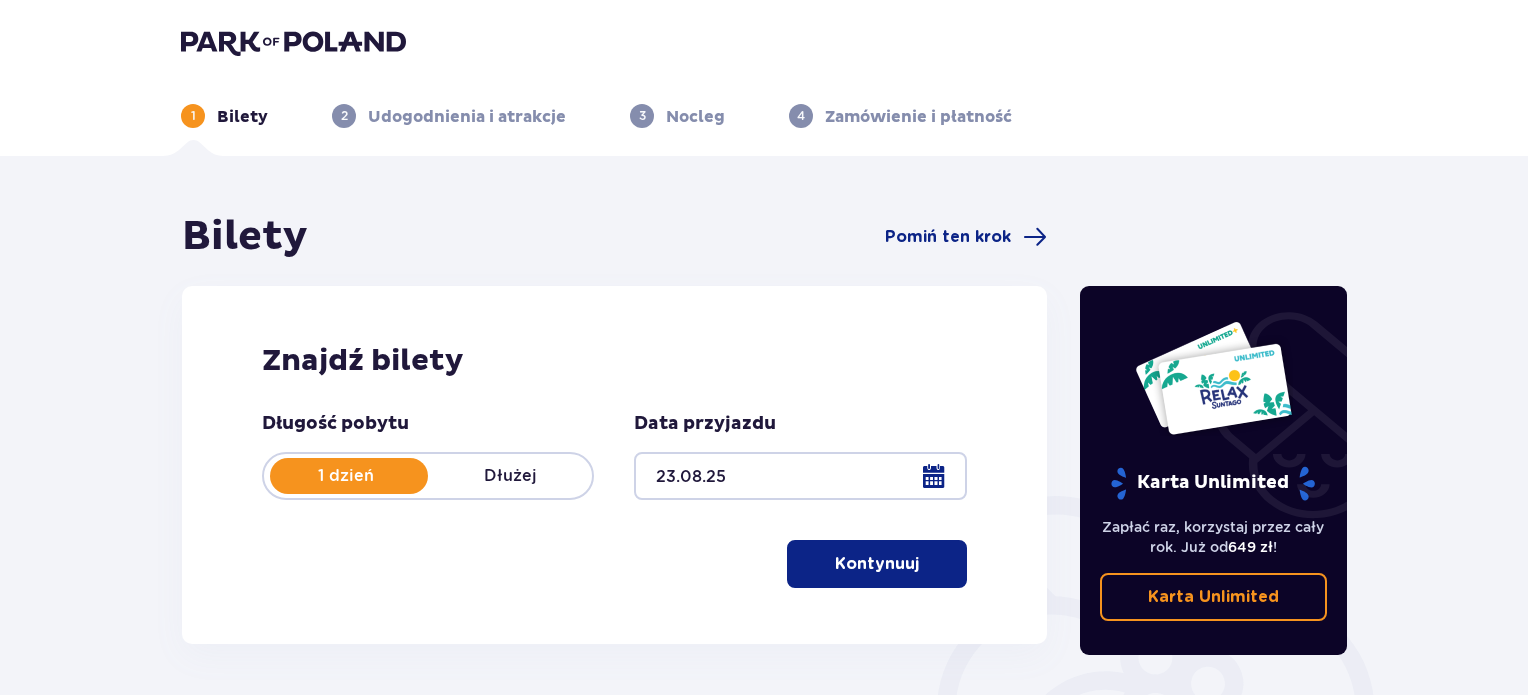 click on "Kontynuuj" at bounding box center (877, 564) 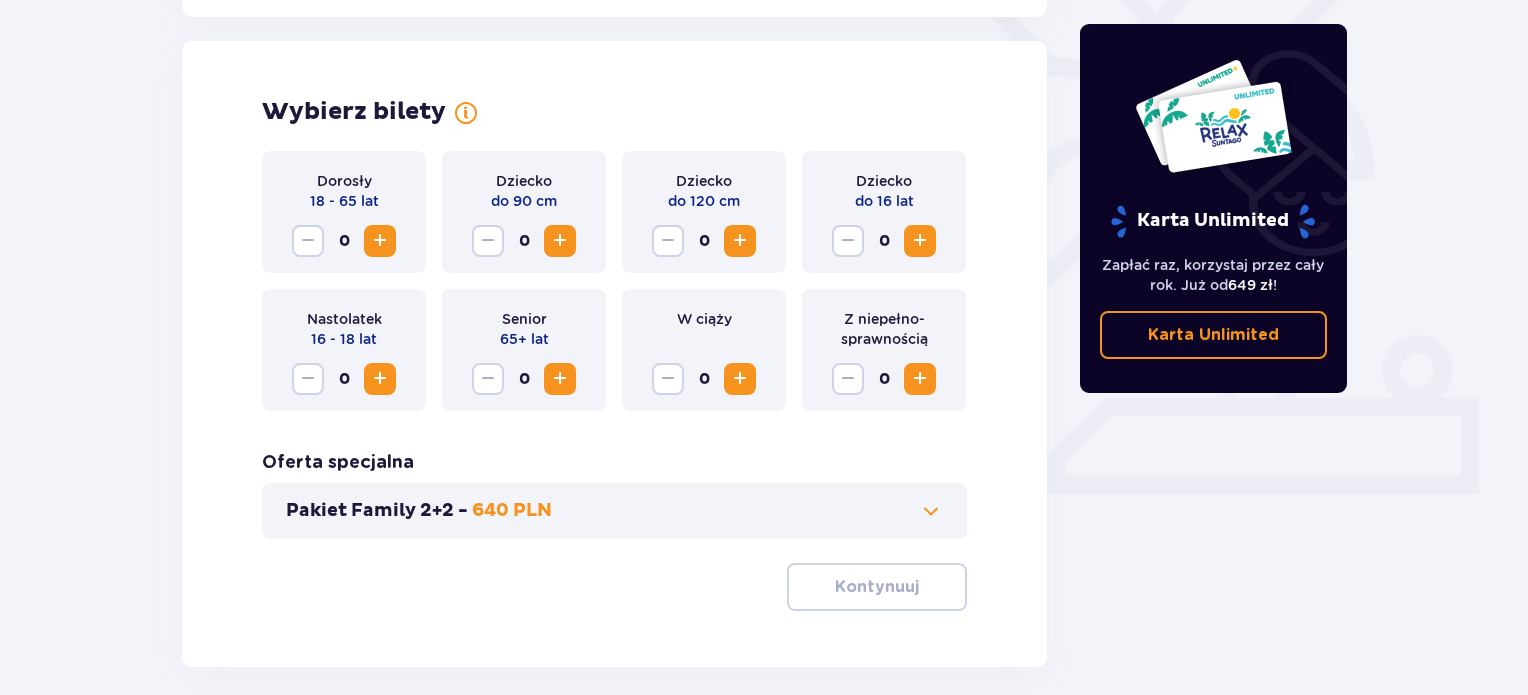 scroll, scrollTop: 556, scrollLeft: 0, axis: vertical 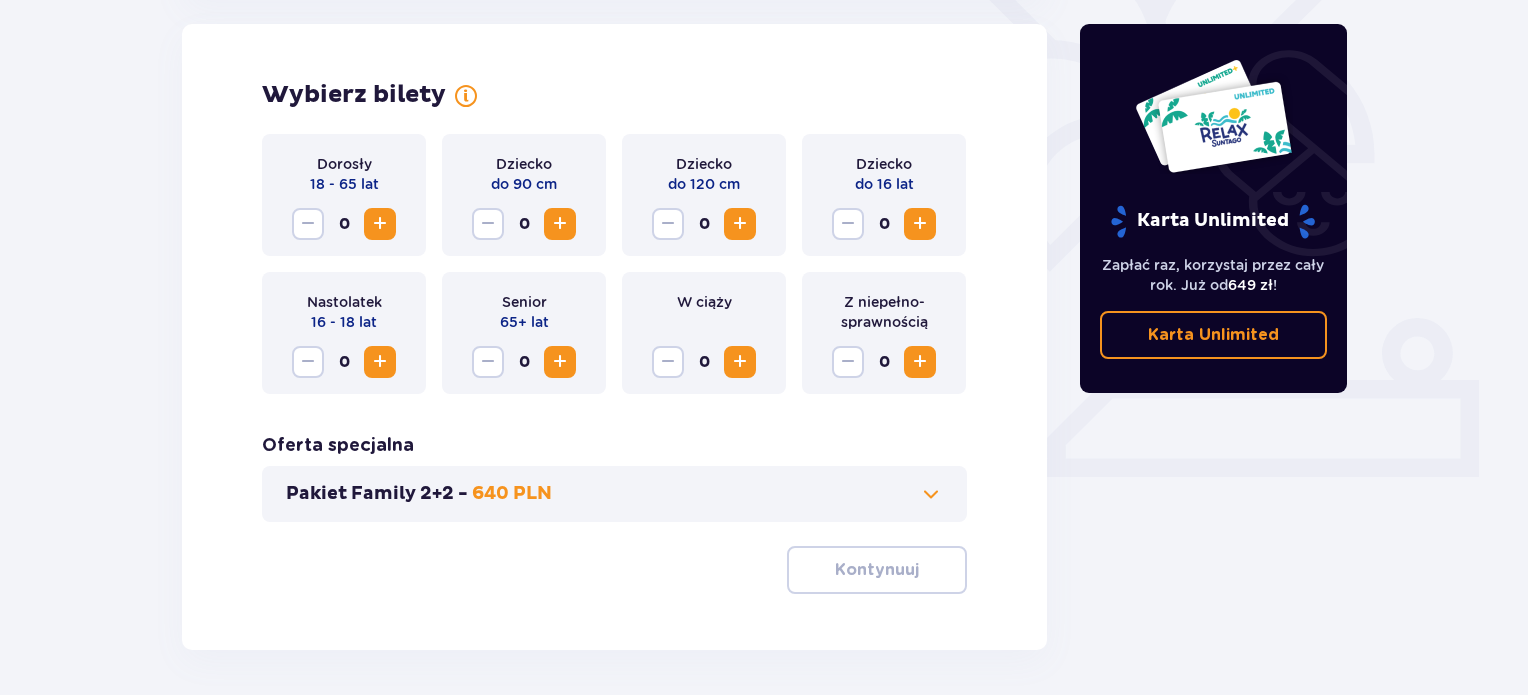 click at bounding box center [380, 224] 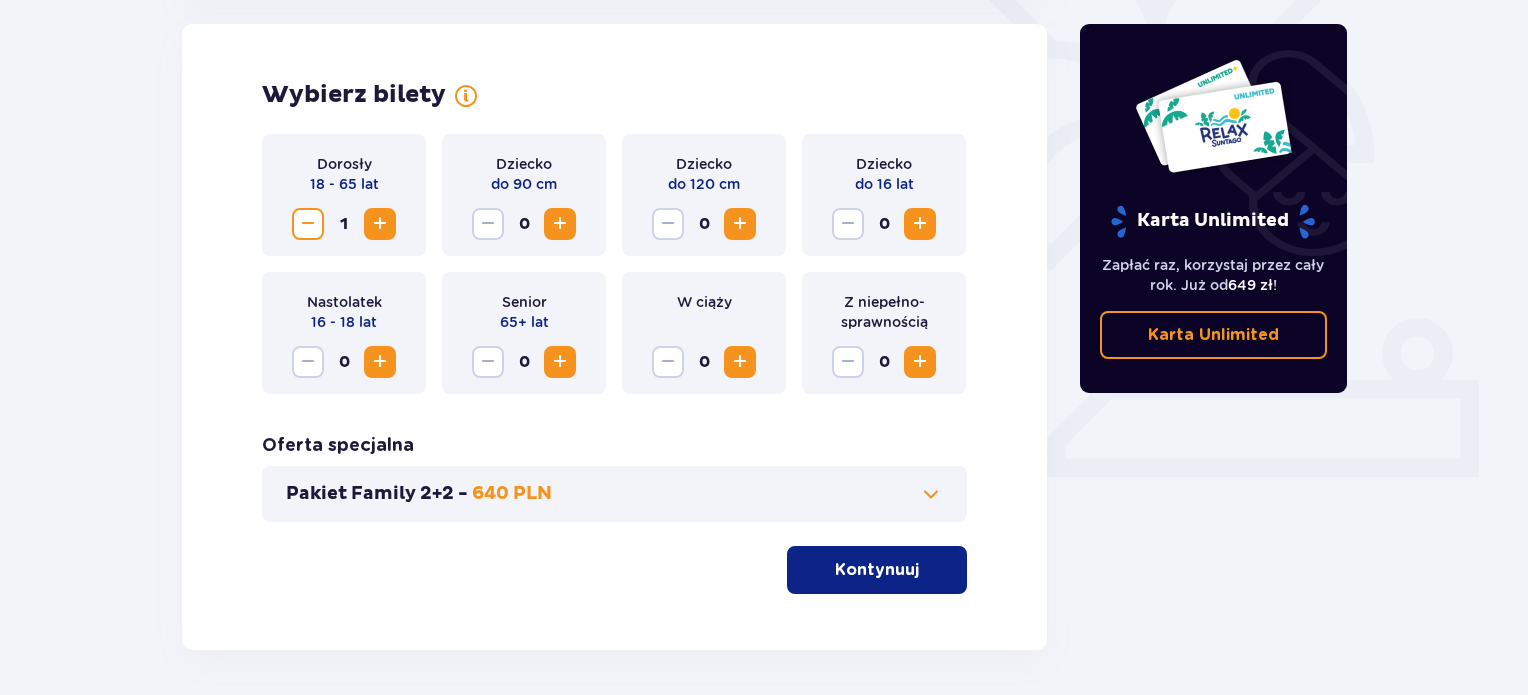 click at bounding box center (380, 224) 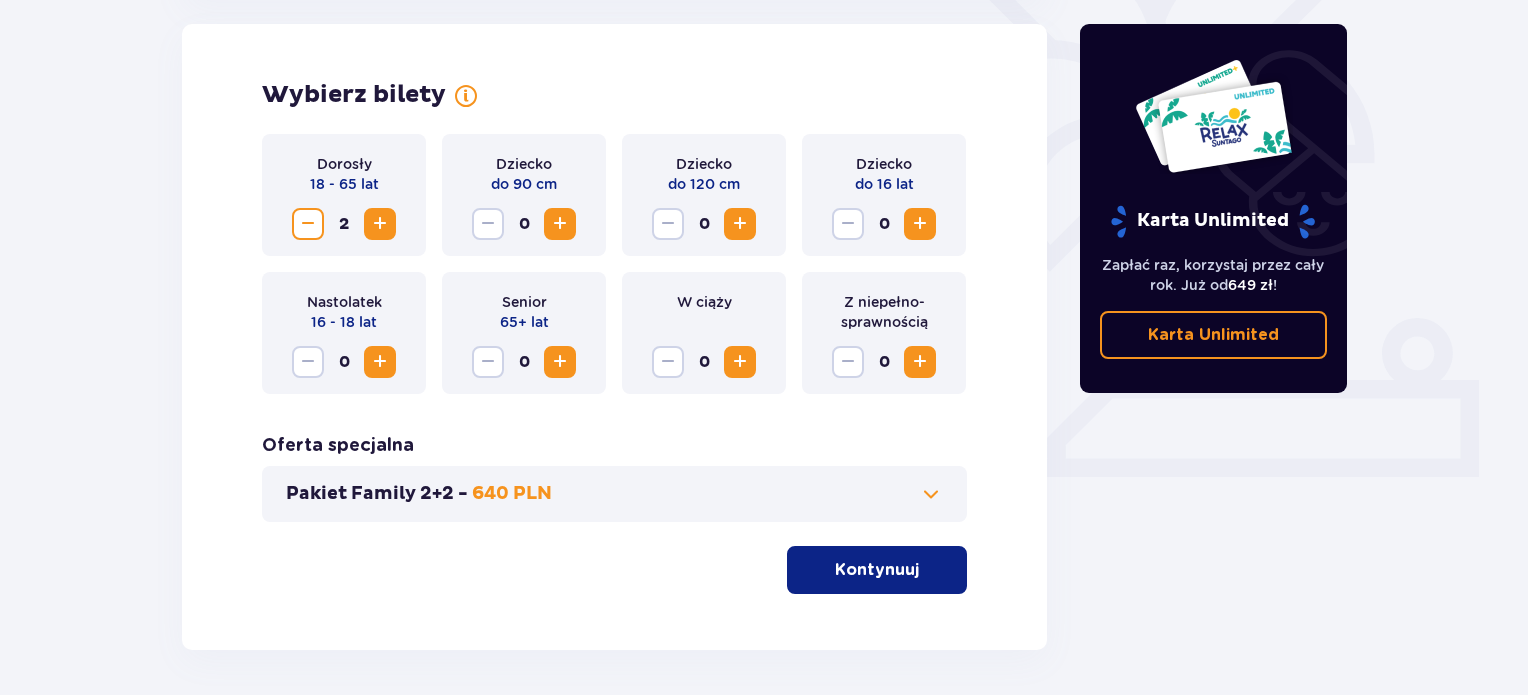 click at bounding box center (560, 224) 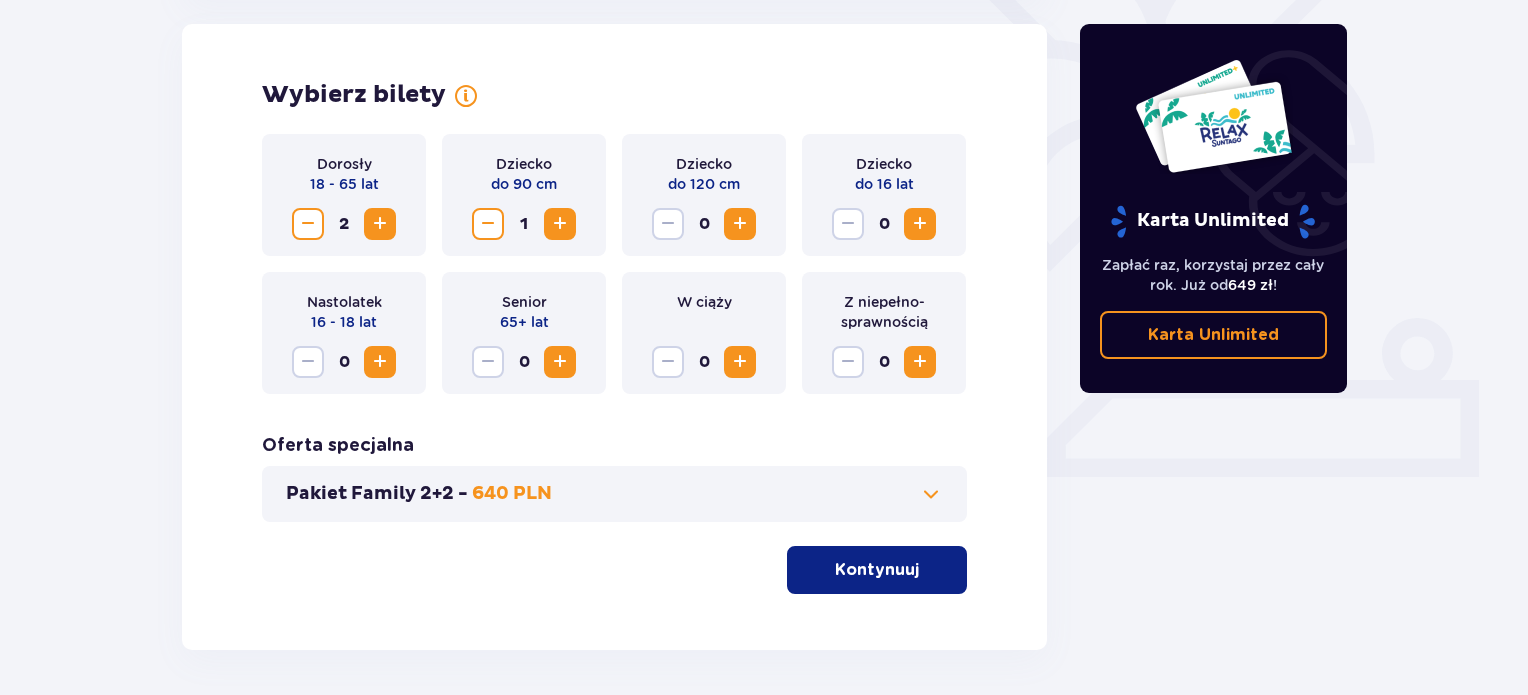 click at bounding box center (488, 224) 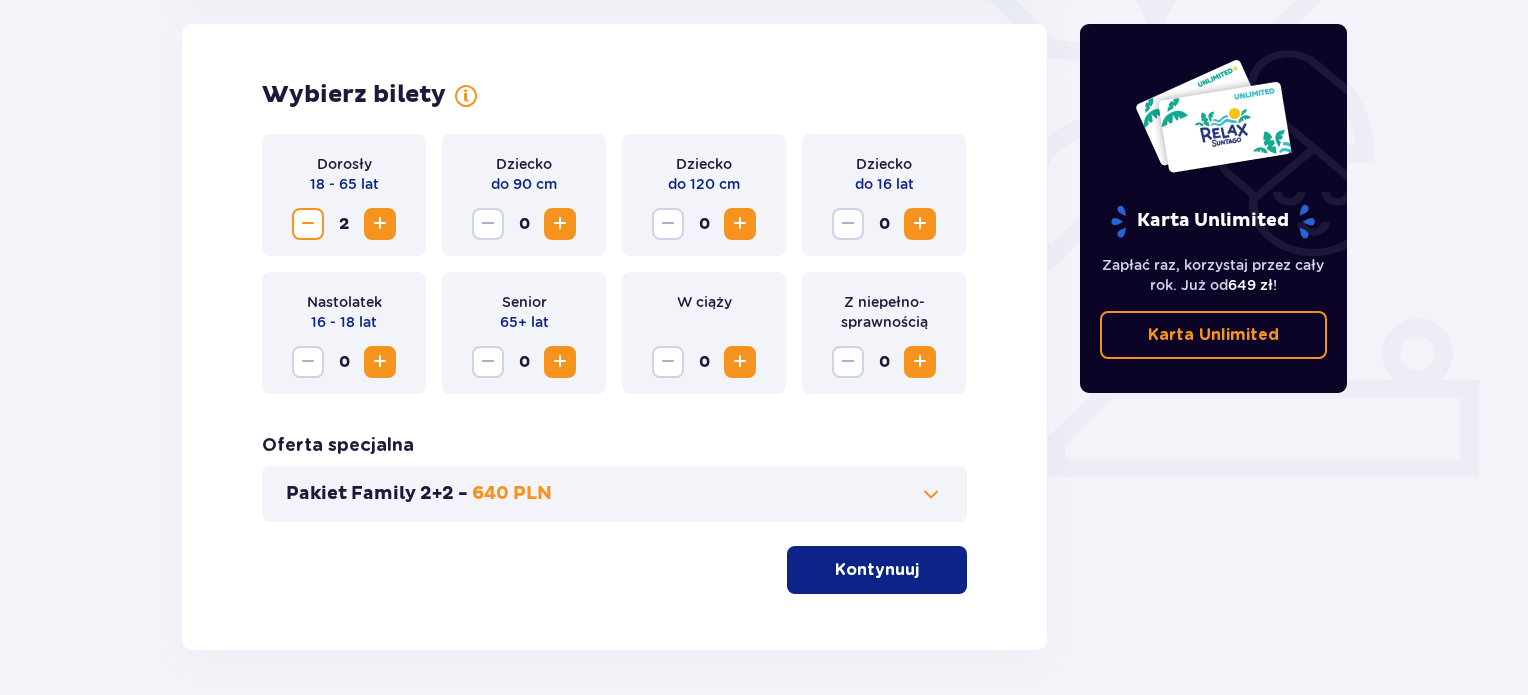 click at bounding box center [740, 224] 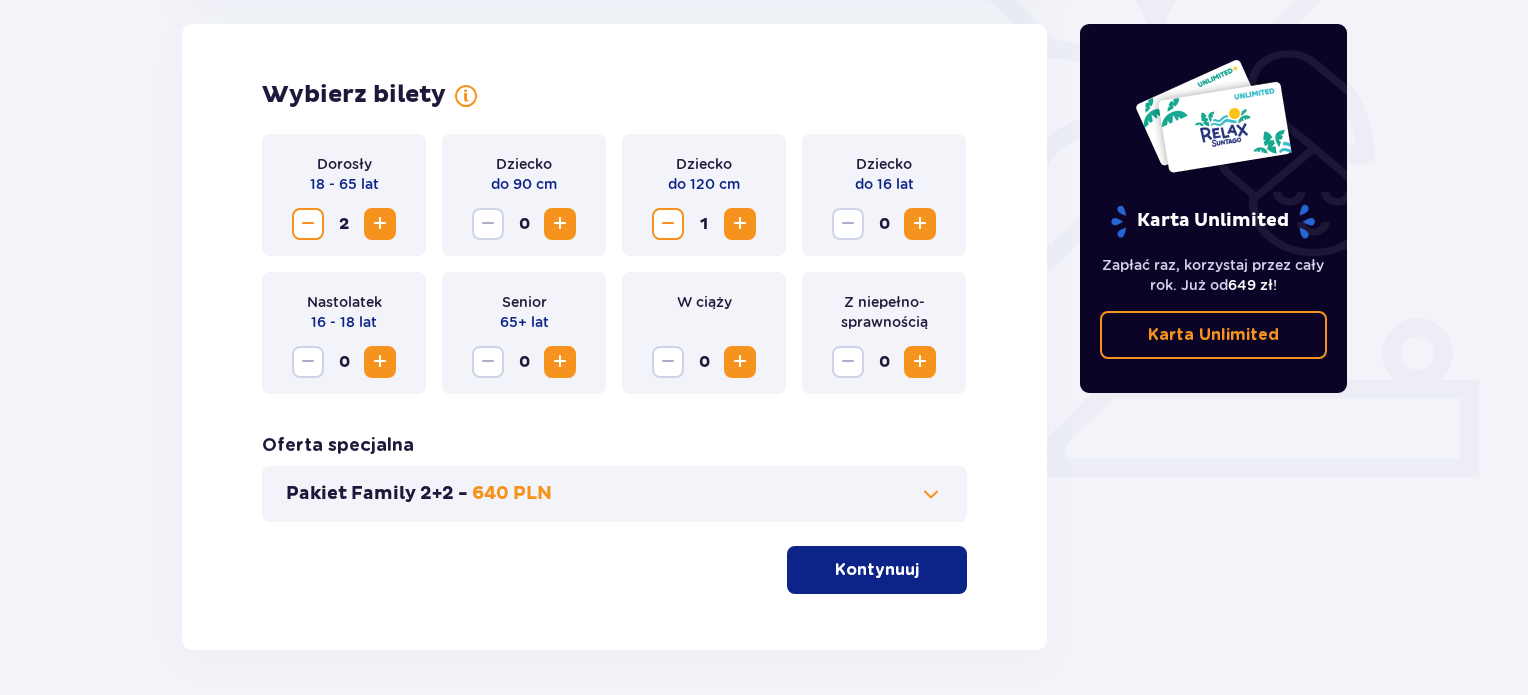 click at bounding box center (920, 224) 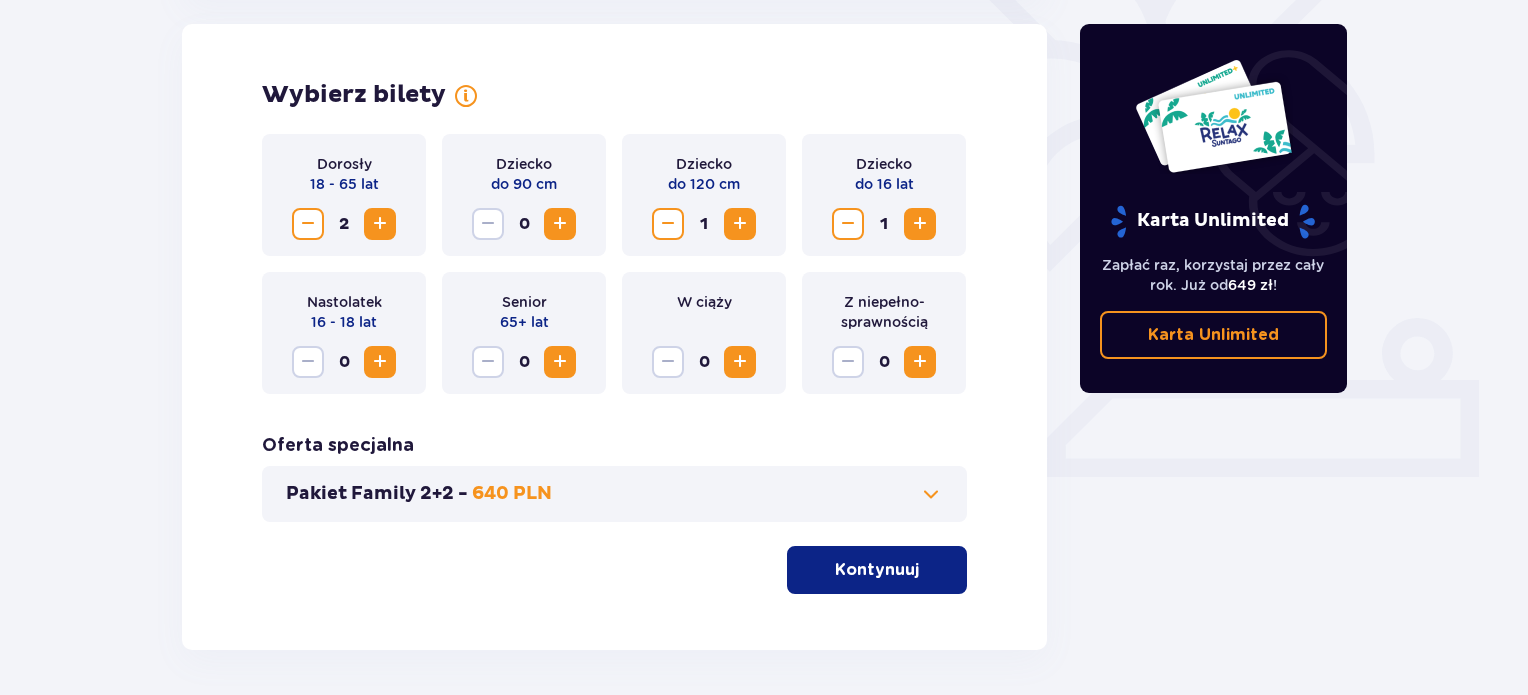 click on "Kontynuuj" at bounding box center [877, 570] 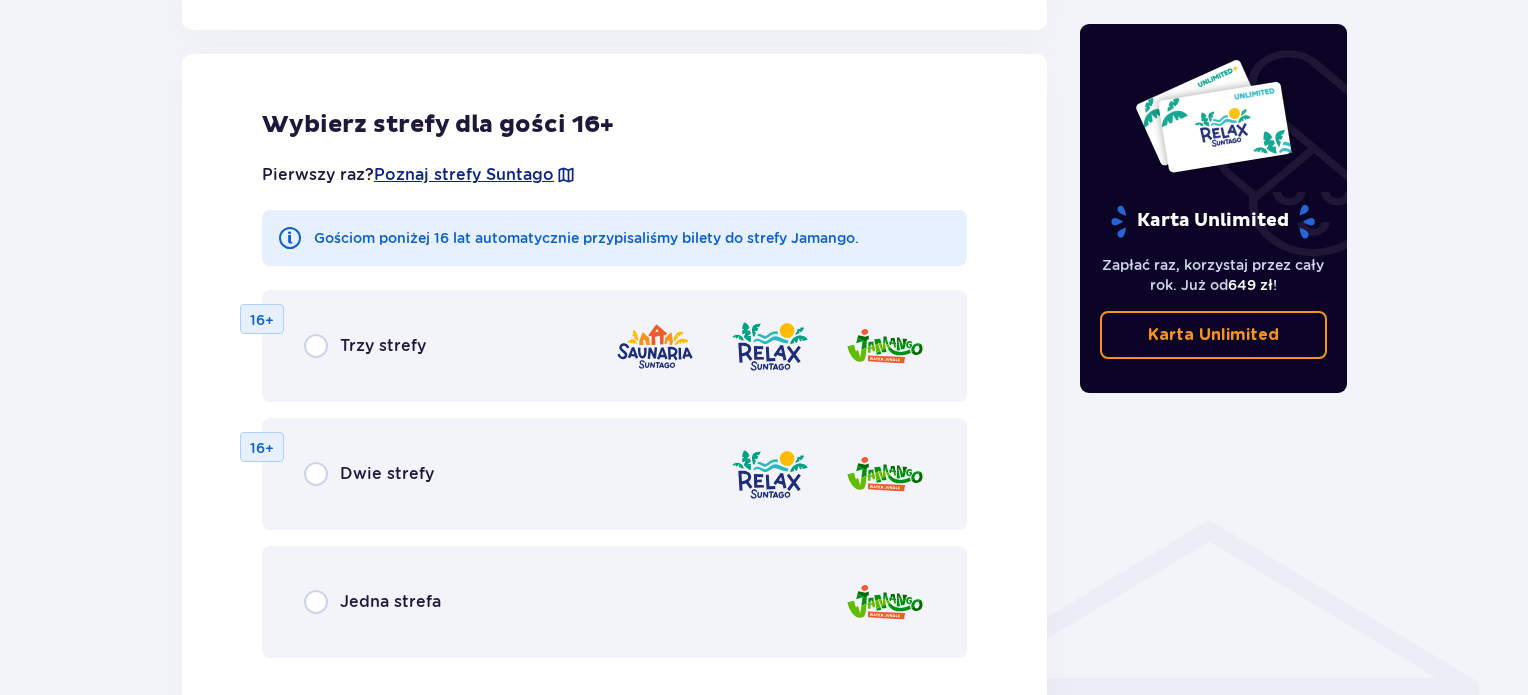 scroll, scrollTop: 1110, scrollLeft: 0, axis: vertical 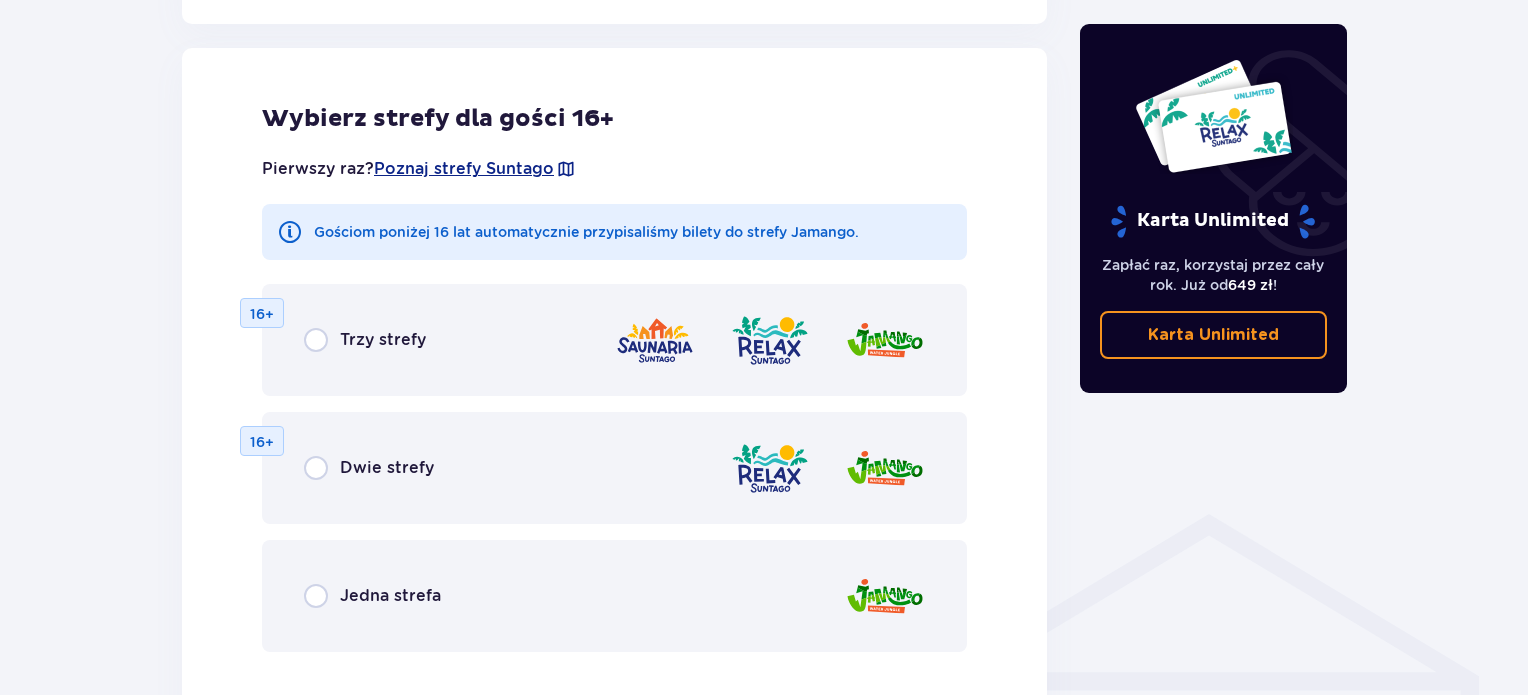 click on "Jedna strefa" at bounding box center (614, 596) 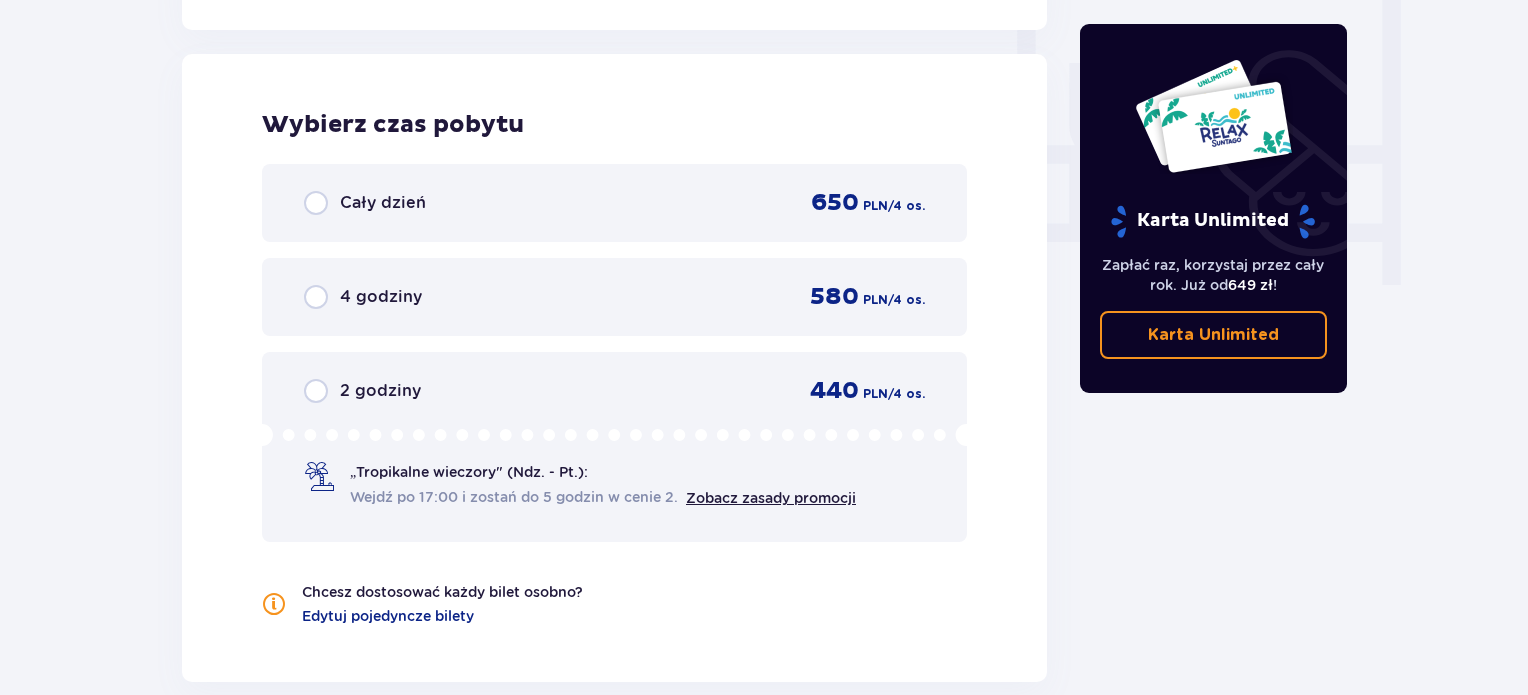 scroll, scrollTop: 1878, scrollLeft: 0, axis: vertical 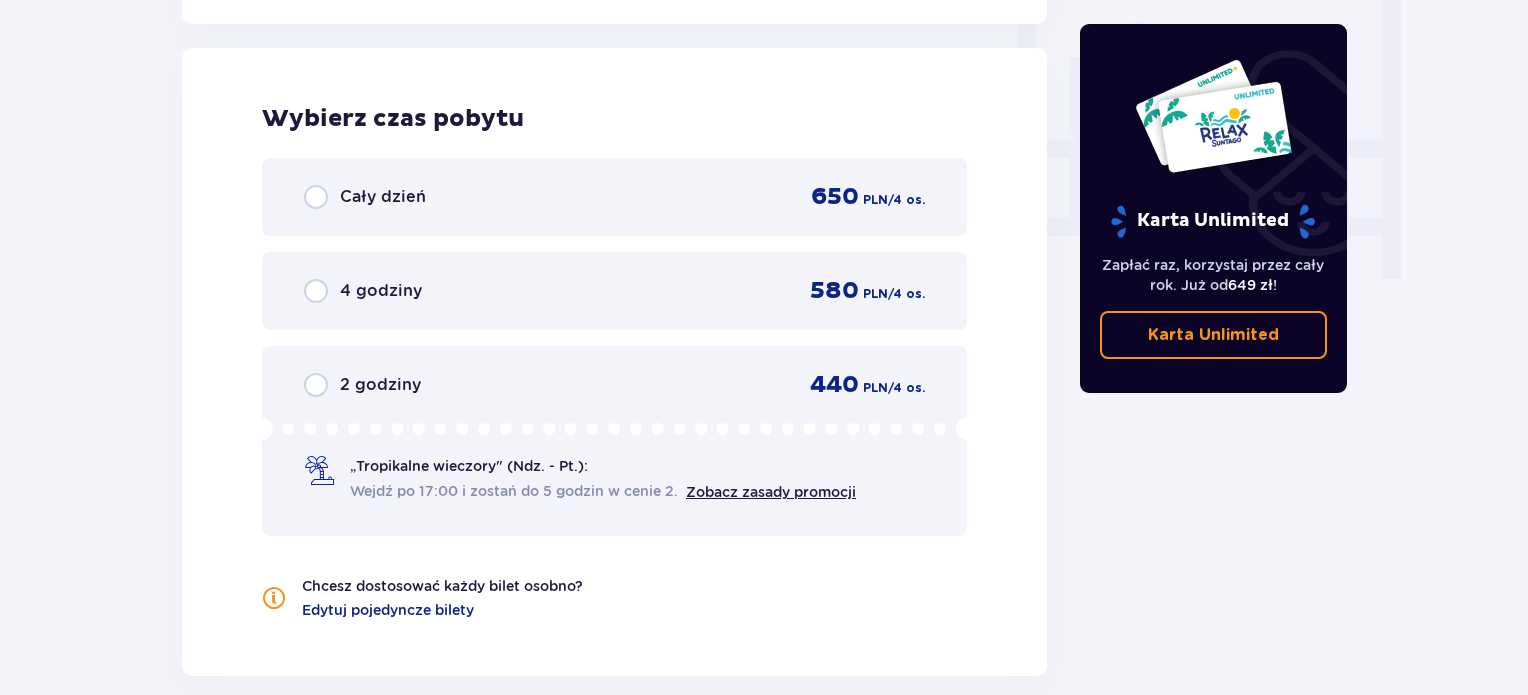 click on "Cały dzień 650 PLN / 4 os." at bounding box center (614, 197) 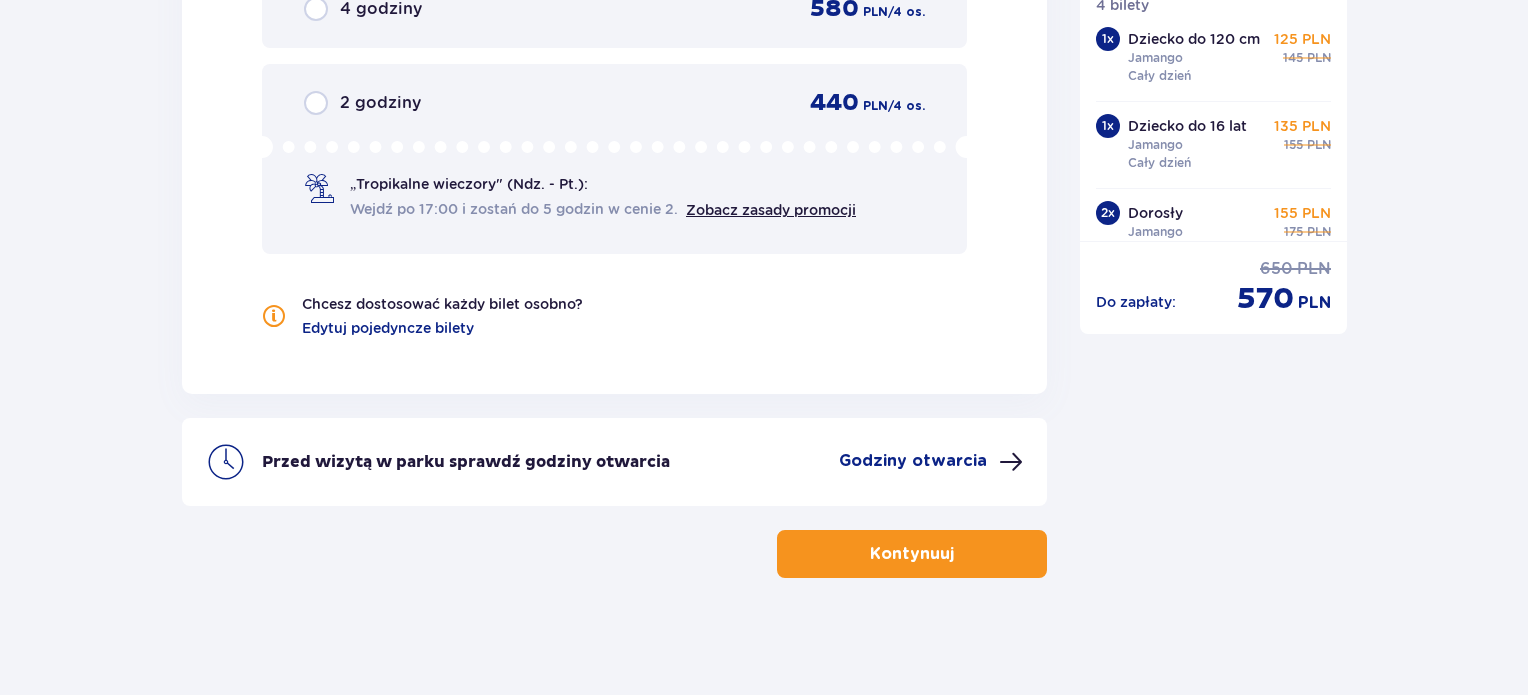 scroll, scrollTop: 2160, scrollLeft: 0, axis: vertical 